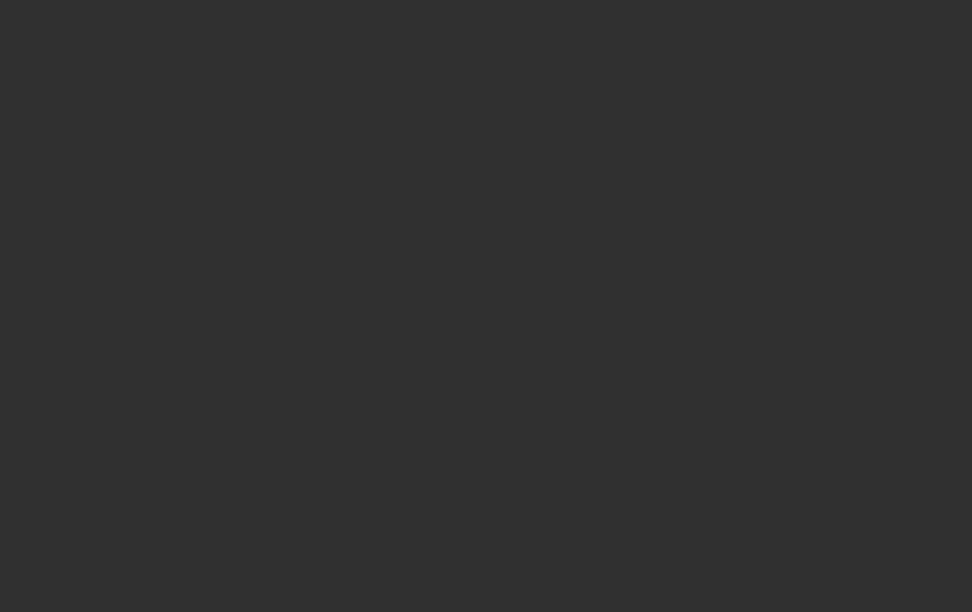 scroll, scrollTop: 0, scrollLeft: 0, axis: both 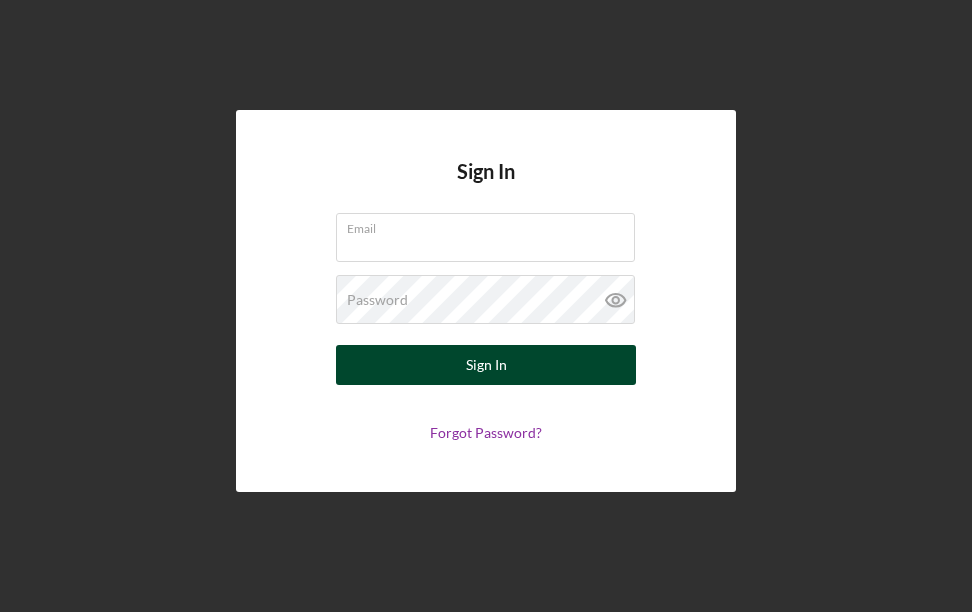 type on "tdavis@[DOMAIN]" 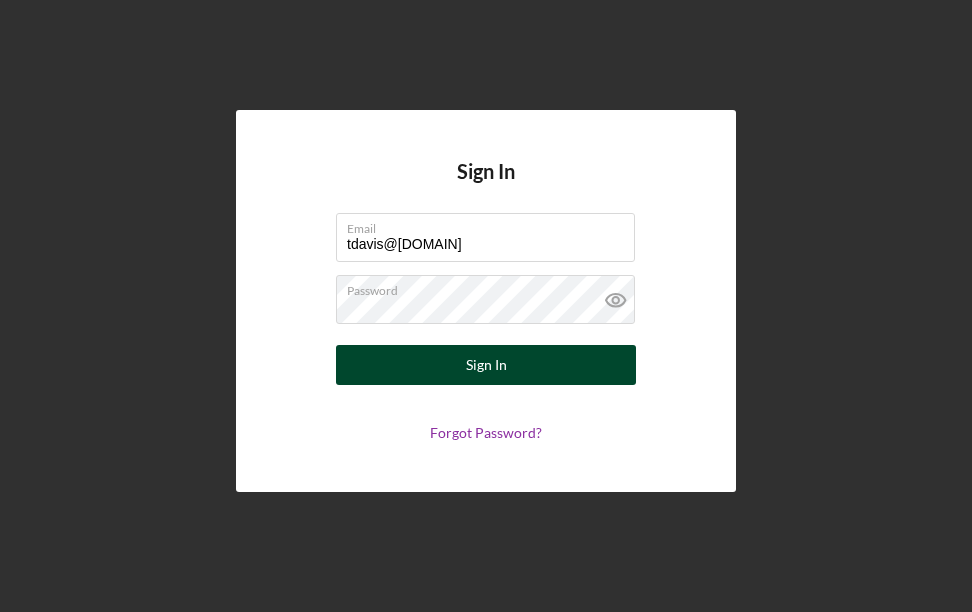 click on "Sign In" at bounding box center [486, 365] 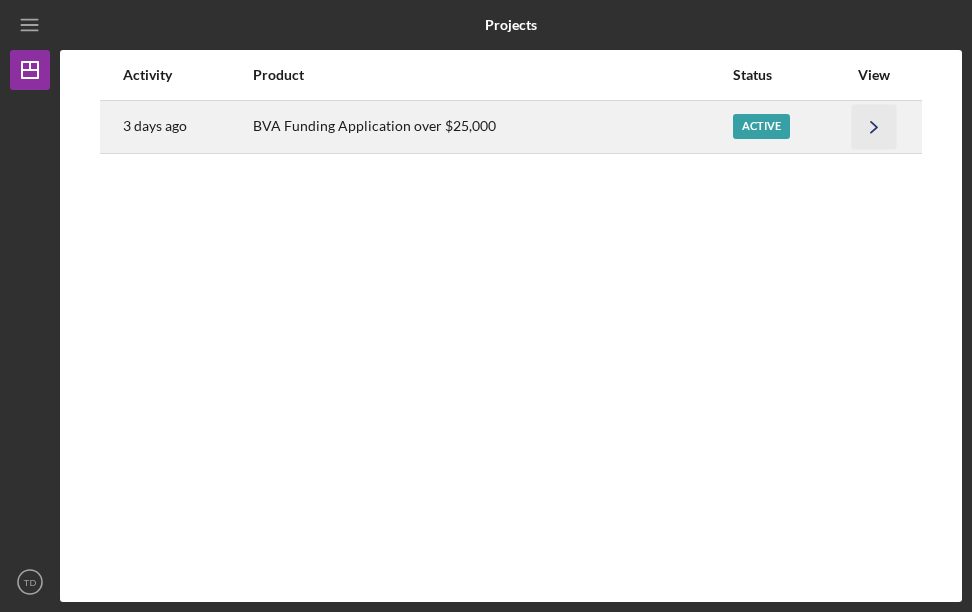 click on "Icon/Navigate" 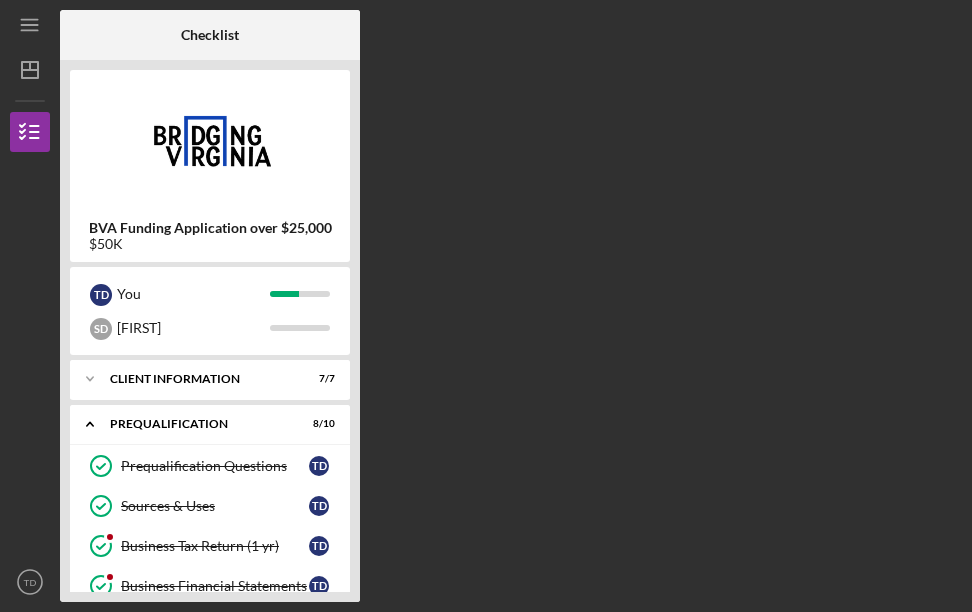 drag, startPoint x: 357, startPoint y: 471, endPoint x: 369, endPoint y: 619, distance: 148.48569 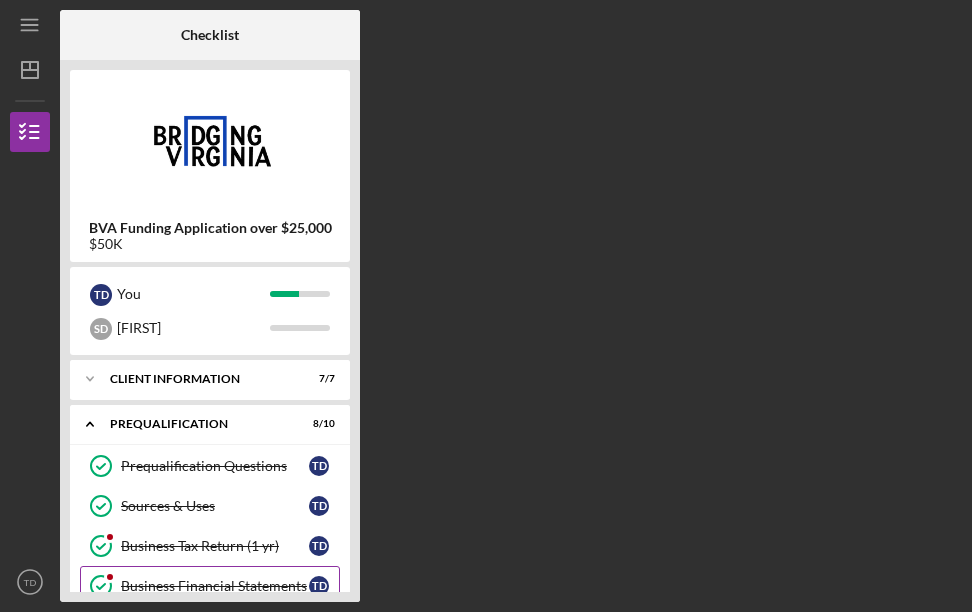 click on "Business Financial Statements" at bounding box center [215, 586] 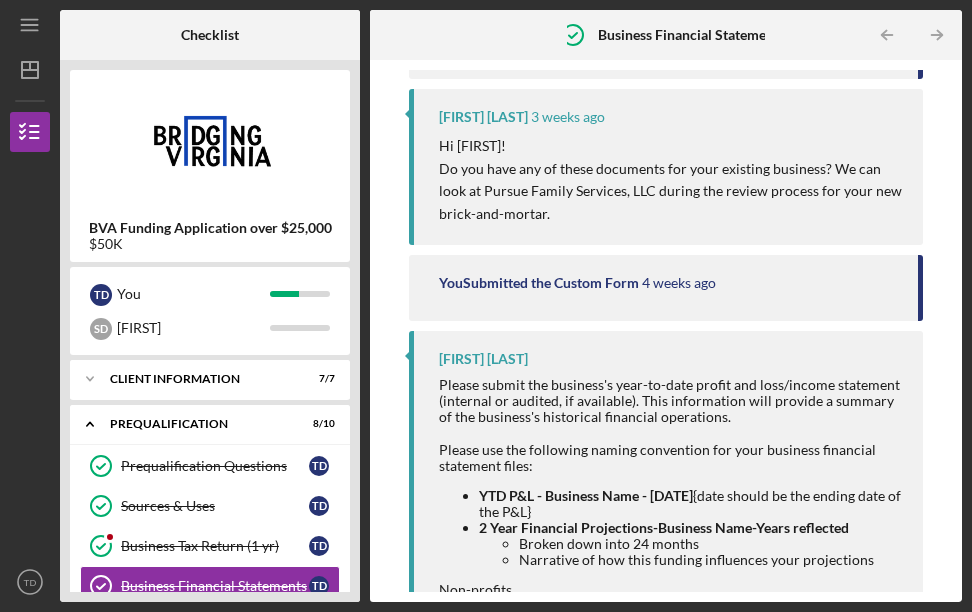 scroll, scrollTop: 1208, scrollLeft: 0, axis: vertical 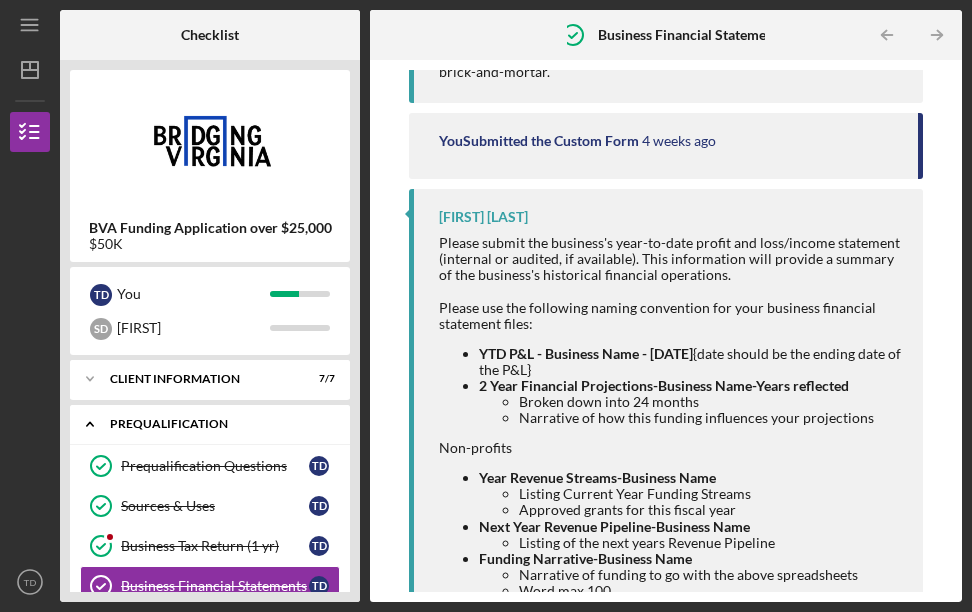 click 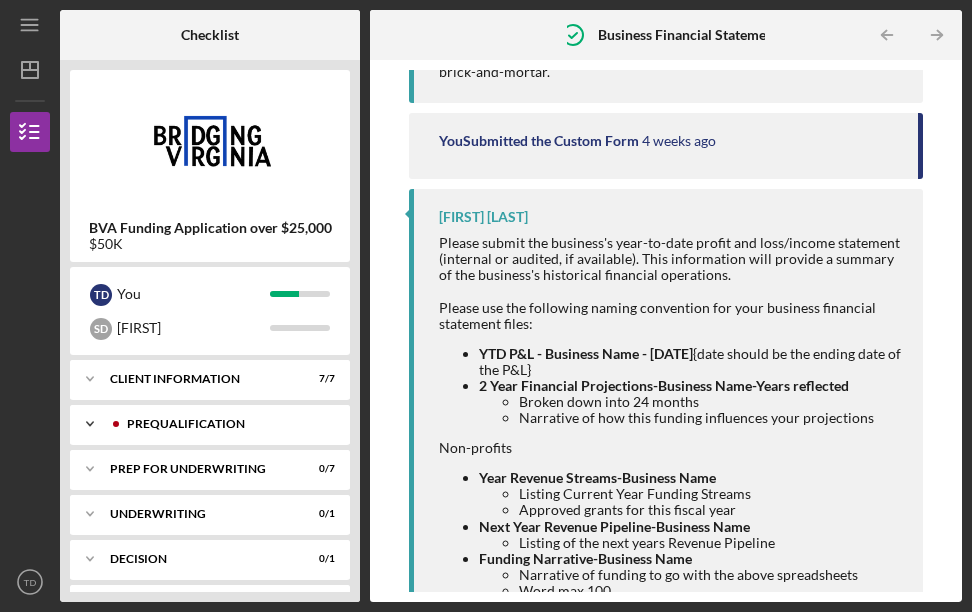 click on "Icon/Expander Prequalification 8 / 10" at bounding box center (210, 424) 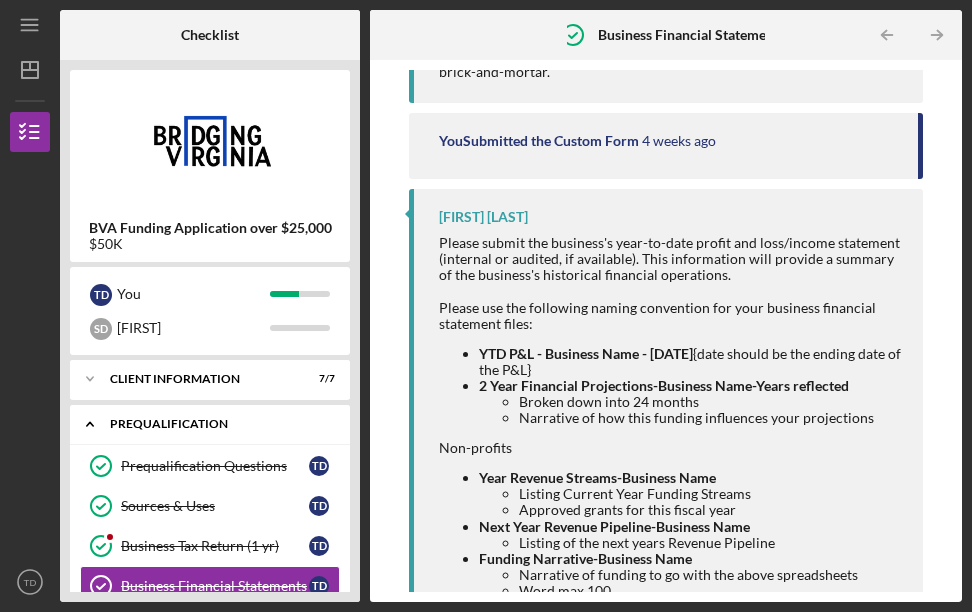 scroll, scrollTop: 110, scrollLeft: 0, axis: vertical 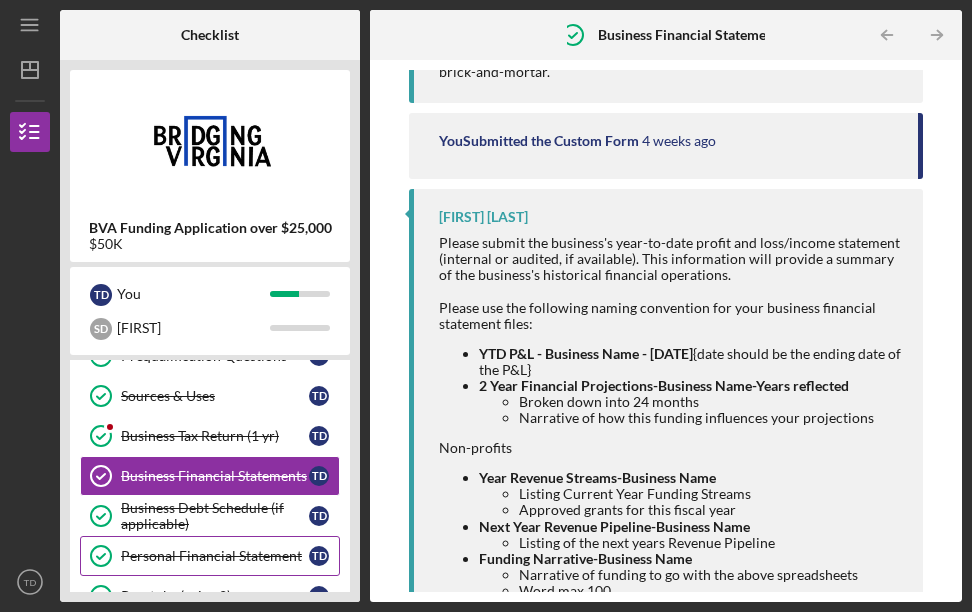 click on "Personal Financial Statement" at bounding box center [215, 556] 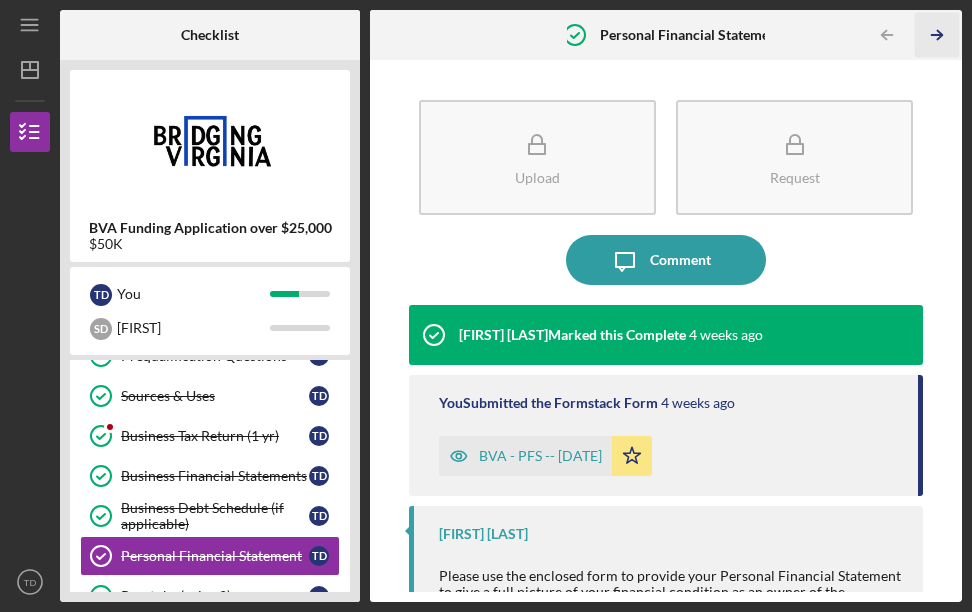 click on "Icon/Table Pagination Arrow" 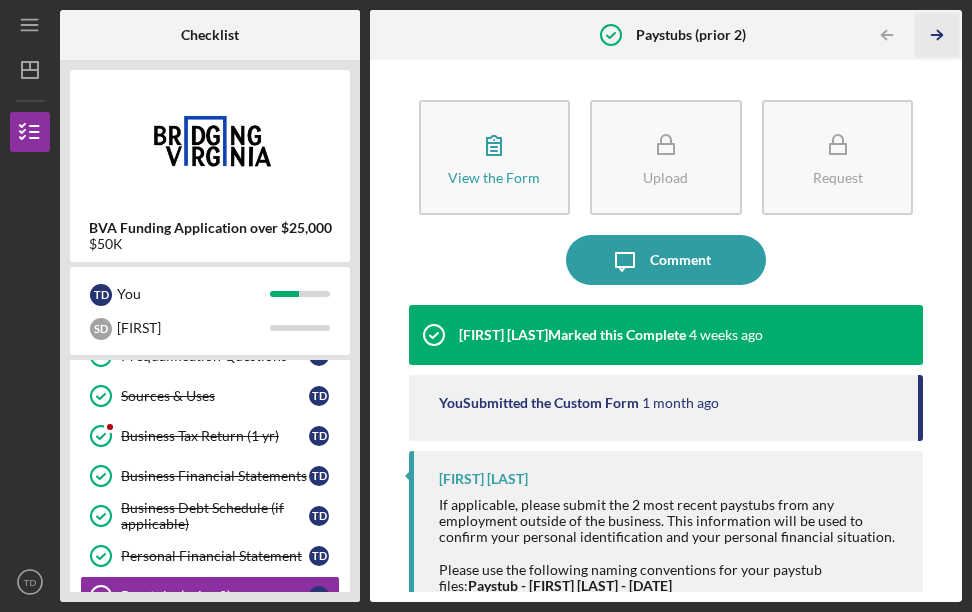 click on "Icon/Table Pagination Arrow" 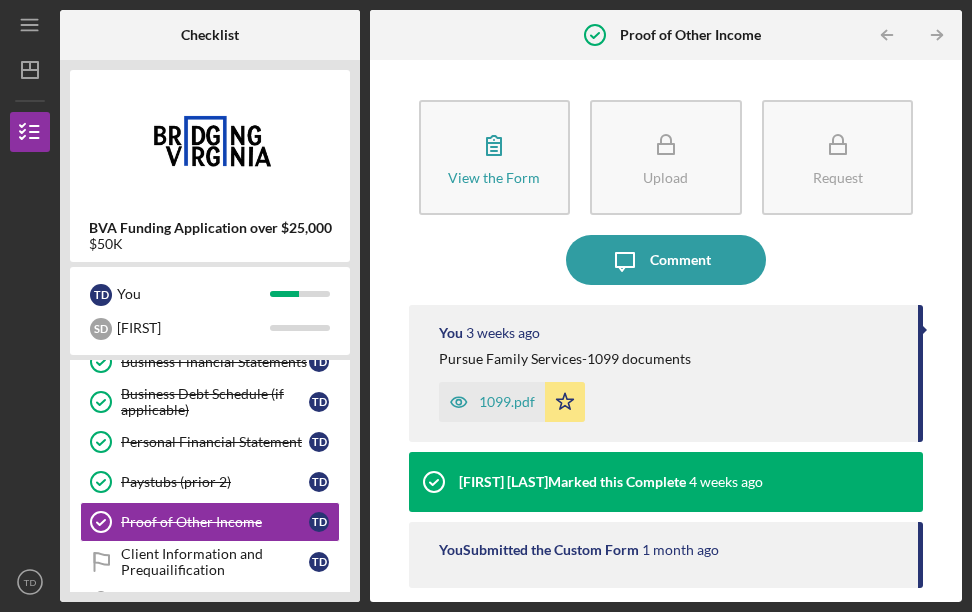 scroll, scrollTop: 270, scrollLeft: 0, axis: vertical 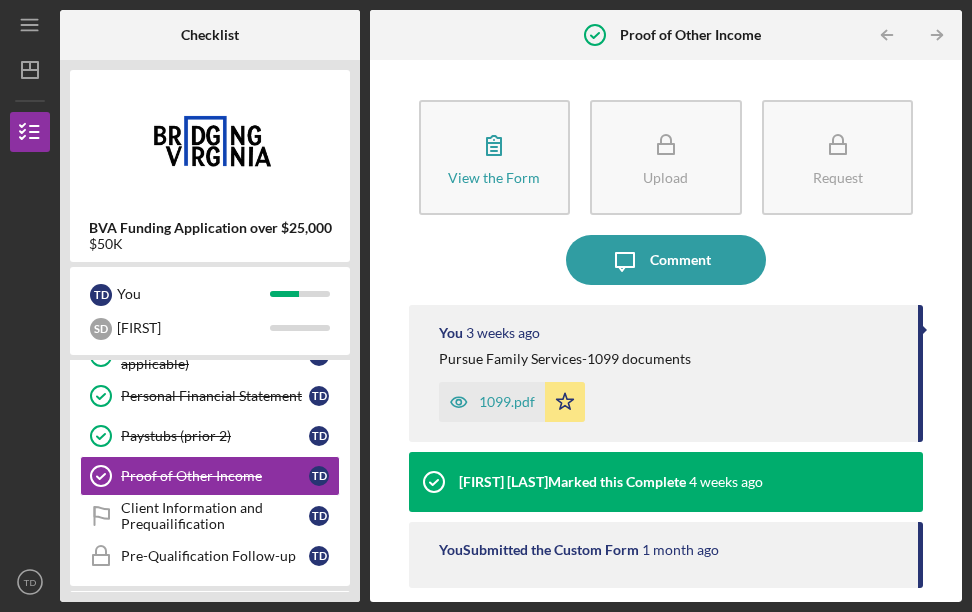 click on "Icon/Table Pagination Arrow" 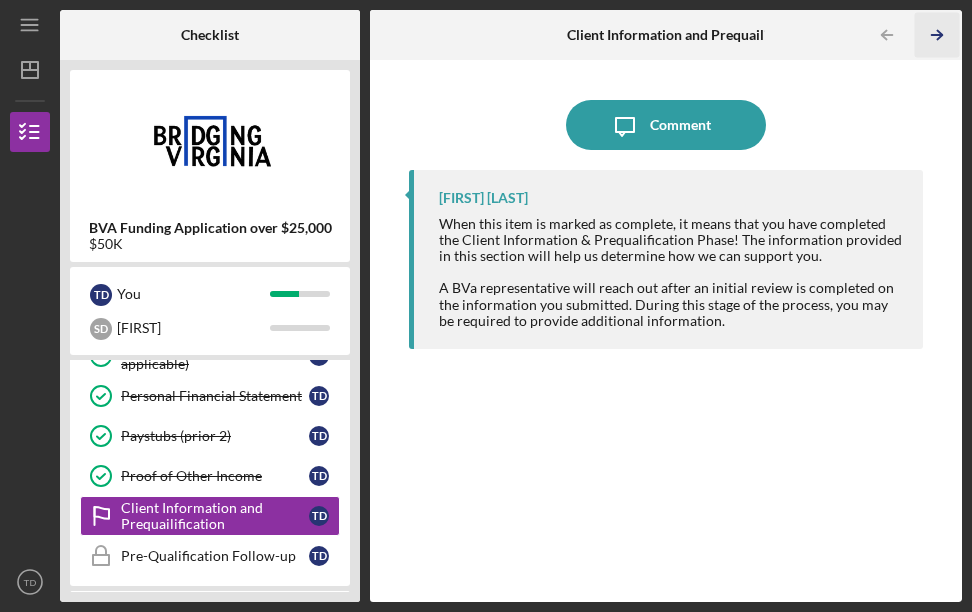 click 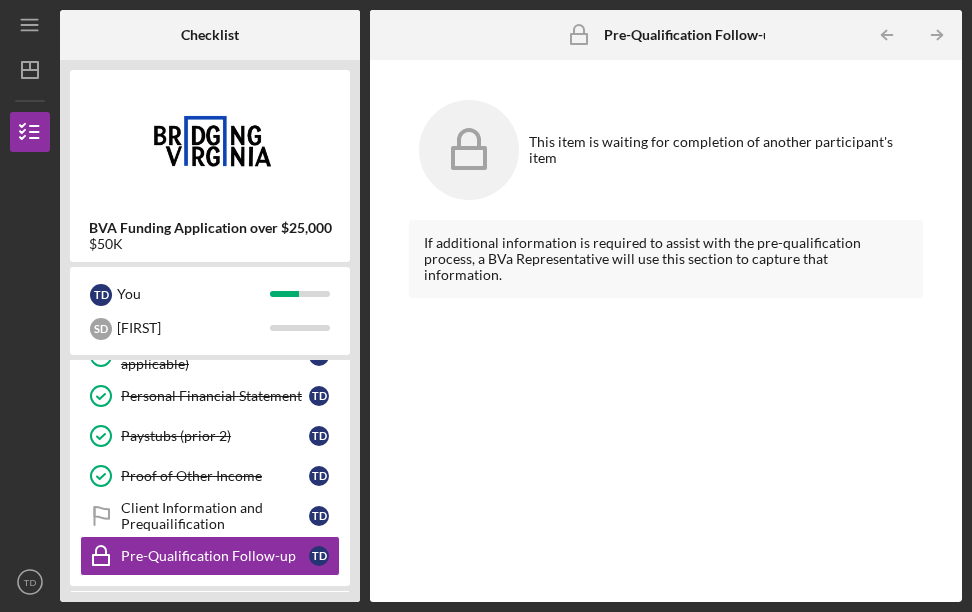 drag, startPoint x: 353, startPoint y: 385, endPoint x: 350, endPoint y: 461, distance: 76.05919 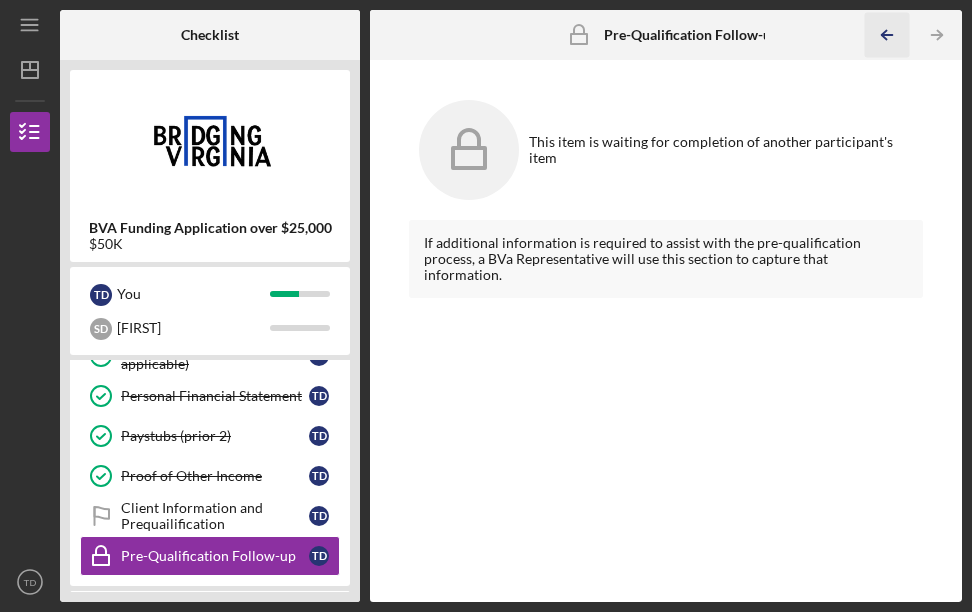 click on "Icon/Table Pagination Arrow" 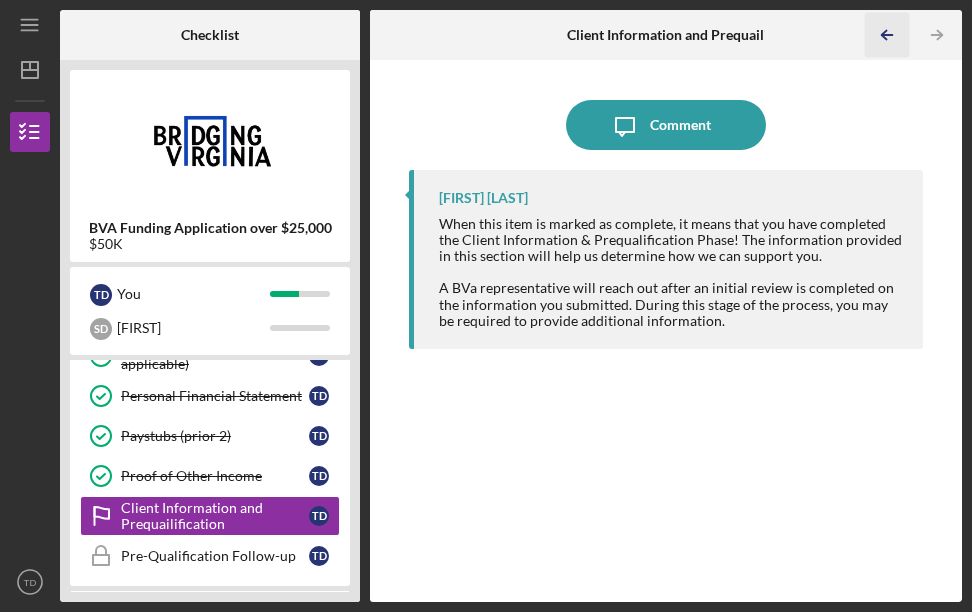 click 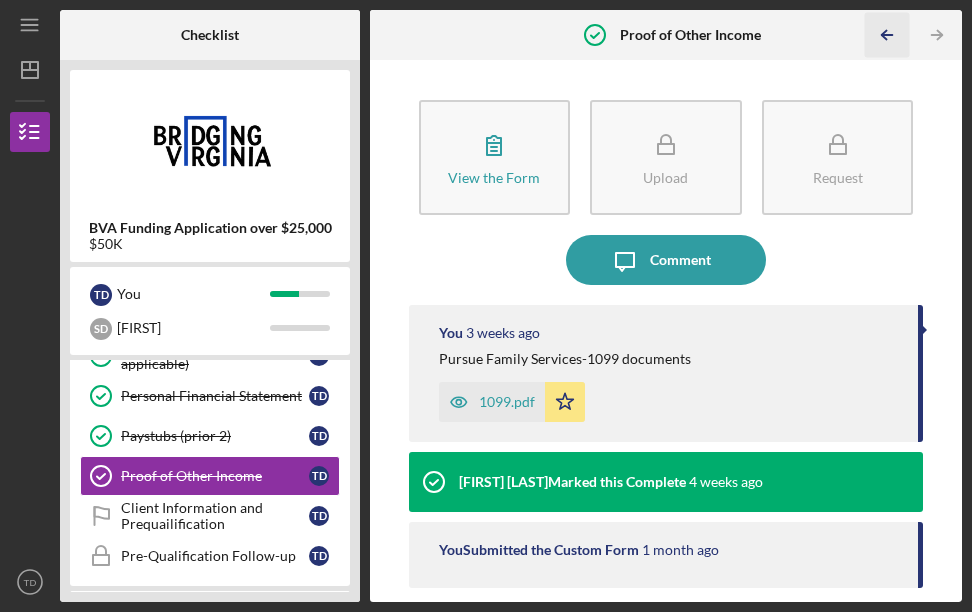click 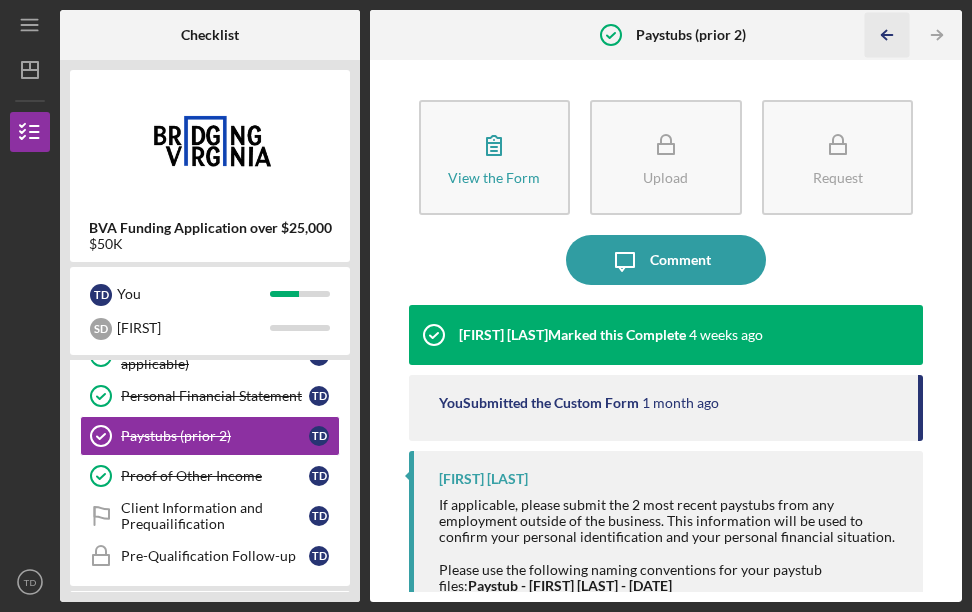 click 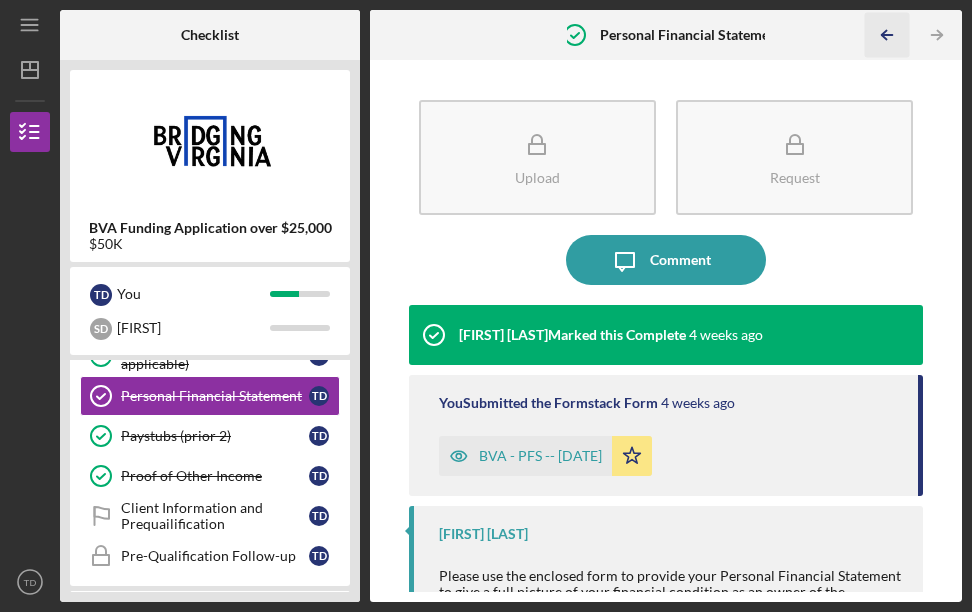 click 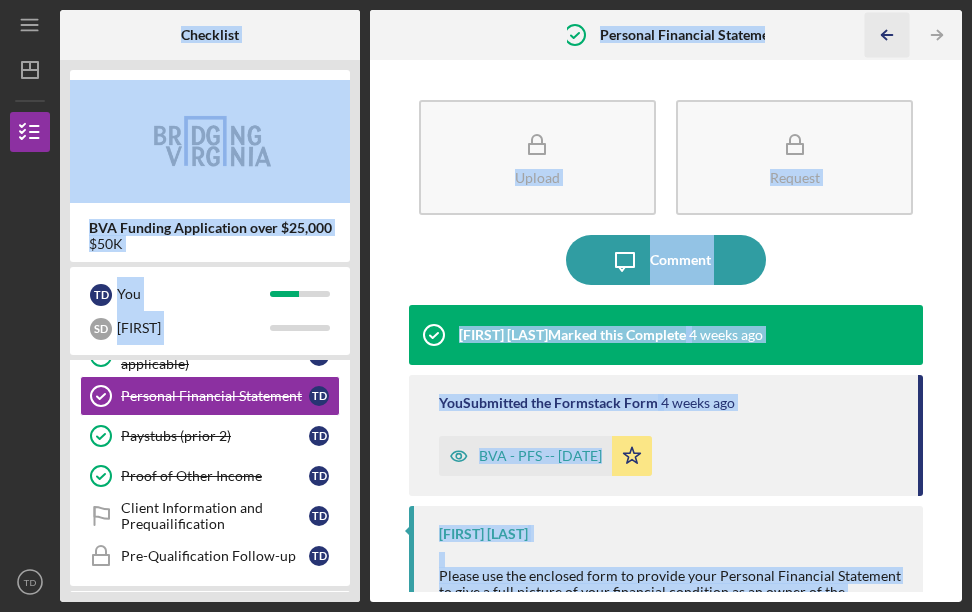 click on "Checklist BVA Funding Application over $25,000 $50K T D You S D [FIRST] Icon/Expander Client Information 7 / 7 Icon/Expander Prequalification 8 / 10 Prequalification Questions Prequalification Questions T D Sources & Uses Sources & Uses T D Business Tax Return (1 yr) Business Tax Return (1 yr) T D Business Financial Statements Business Financial Statements T D Business Debt Schedule (if applicable) Business Debt Schedule (if applicable) T D Personal Financial Statement Personal Financial Statement T D Paystubs (prior 2) Paystubs (prior 2) T D Proof of Other Income Proof of Other Income T D Client Information and Prequalification Client Information and Prequalification T D Pre-Qualification Follow-up Pre-Qualification Follow-up T D Icon/Expander Prep for Underwriting 0 / 7 Icon/Expander Underwriting 0 / 1 Icon/Expander Decision 0 / 1 Icon/Expander Offer 0 / 1 Icon/Expander Closing Preparation 0 / 2 Icon/Expander Funding 0 / 1 Icon/Expander Wrap Up 0 / 1 Personal Financial Statement Upload Request Comment" at bounding box center [511, 306] 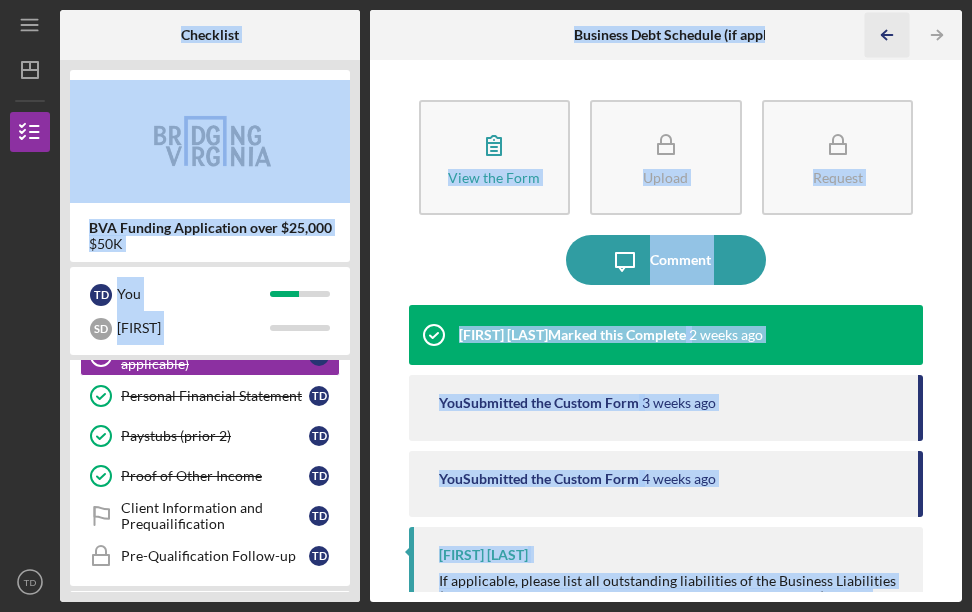 click 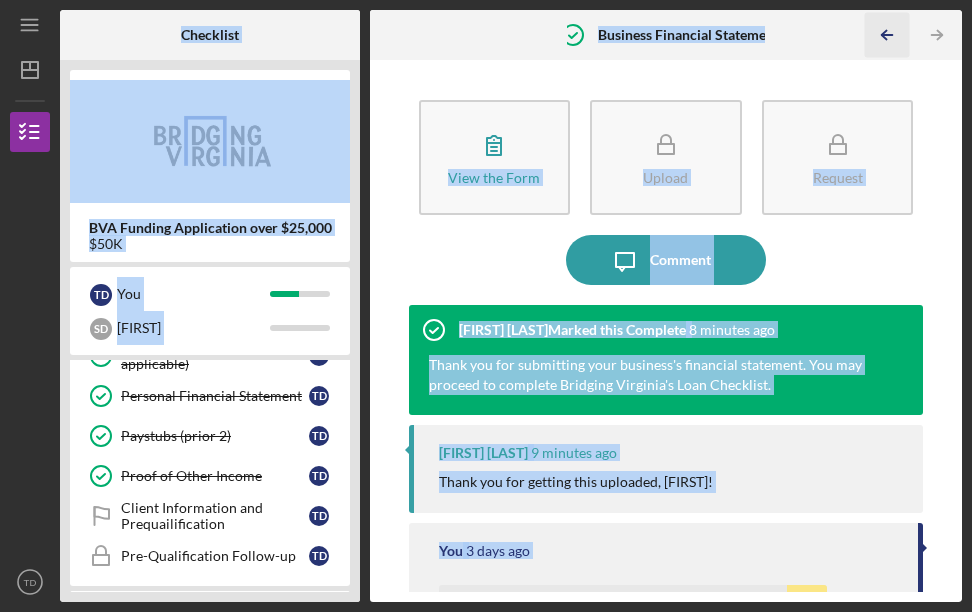 click 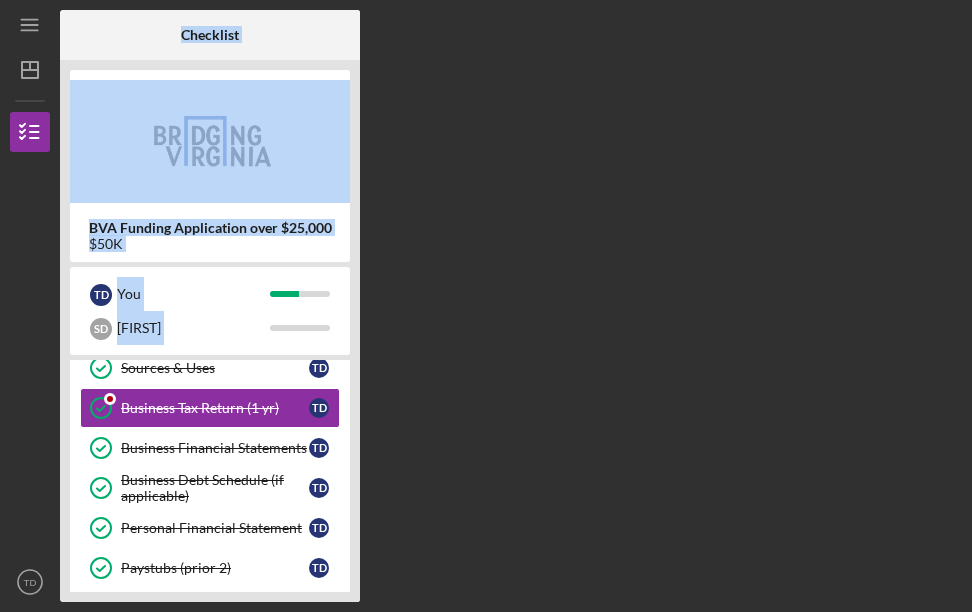 scroll, scrollTop: 110, scrollLeft: 0, axis: vertical 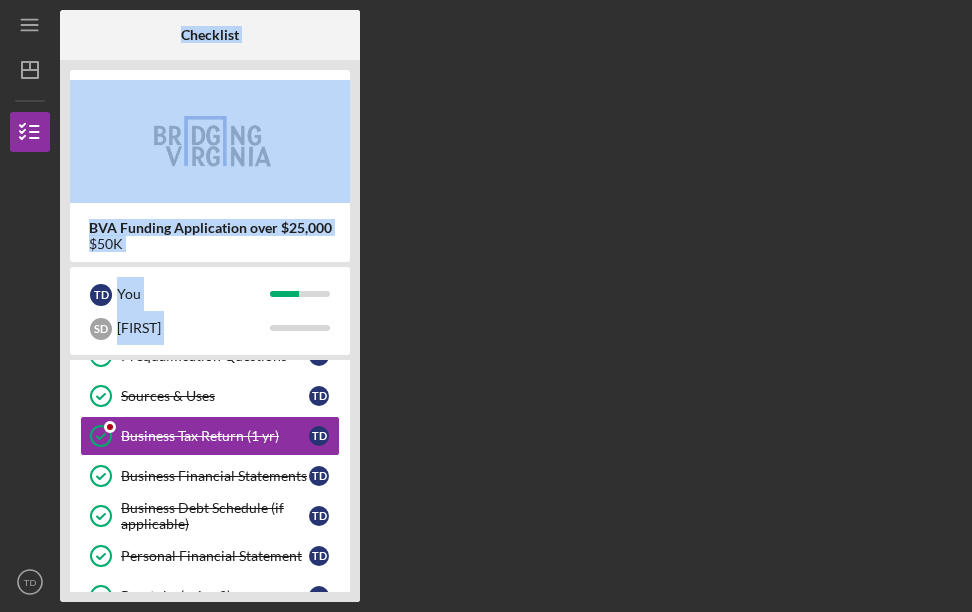 click on "Checklist BVA Funding Application over $25,000 $50K T D You S D [FIRST] Icon/Expander Client Information 7 / 7 Icon/Expander Prequalification 8 / 10 Prequalification Questions Prequalification Questions T D Sources & Uses Sources & Uses T D Business Tax Return (1 yr) Business Tax Return (1 yr) T D Business Financial Statements Business Financial Statements T D Business Debt Schedule (if applicable) Business Debt Schedule (if applicable) T D Personal Financial Statement Personal Financial Statement T D Paystubs (prior 2) Paystubs (prior 2) T D Proof of Other Income Proof of Other Income T D Client Information and Prequalification Client Information and Prequalification T D Pre-Qualification Follow-up Pre-Qualification Follow-up T D Icon/Expander Prep for Underwriting 0 / 7 Icon/Expander Underwriting 0 / 1 Icon/Expander Decision 0 / 1 Icon/Expander Offer 0 / 1 Icon/Expander Closing Preparation 0 / 2 Icon/Expander Funding 0 / 1 Icon/Expander Wrap Up 0 / 1" at bounding box center [511, 306] 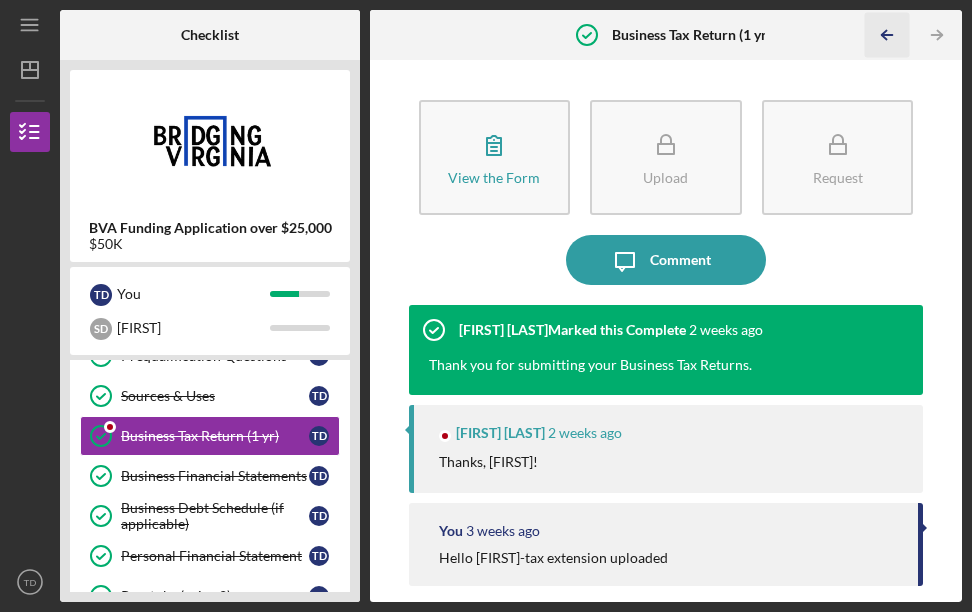 click 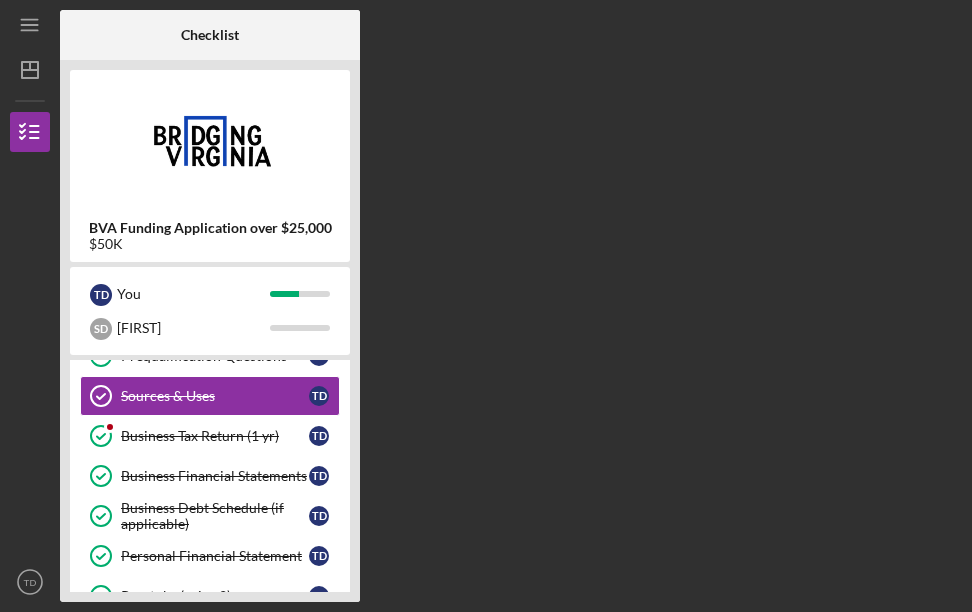 click on "Checklist BVA Funding Application over $25,000 $50K T D You S D [FIRST] Icon/Expander Client Information 7 / 7 Icon/Expander Prequalification 8 / 10 Prequalification Questions Prequalification Questions T D Sources & Uses Sources & Uses T D Business Tax Return (1 yr) Business Tax Return (1 yr) T D Business Financial Statements Business Financial Statements T D Business Debt Schedule (if applicable) Business Debt Schedule (if applicable) T D Personal Financial Statement Personal Financial Statement T D Paystubs (prior 2) Paystubs (prior 2) T D Proof of Other Income Proof of Other Income T D Client Information and Prequalification Client Information and Prequalification T D Pre-Qualification Follow-up Pre-Qualification Follow-up T D Icon/Expander Prep for Underwriting 0 / 7 Icon/Expander Underwriting 0 / 1 Icon/Expander Decision 0 / 1 Icon/Expander Offer 0 / 1 Icon/Expander Closing Preparation 0 / 2 Icon/Expander Funding 0 / 1 Icon/Expander Wrap Up 0 / 1" at bounding box center [511, 306] 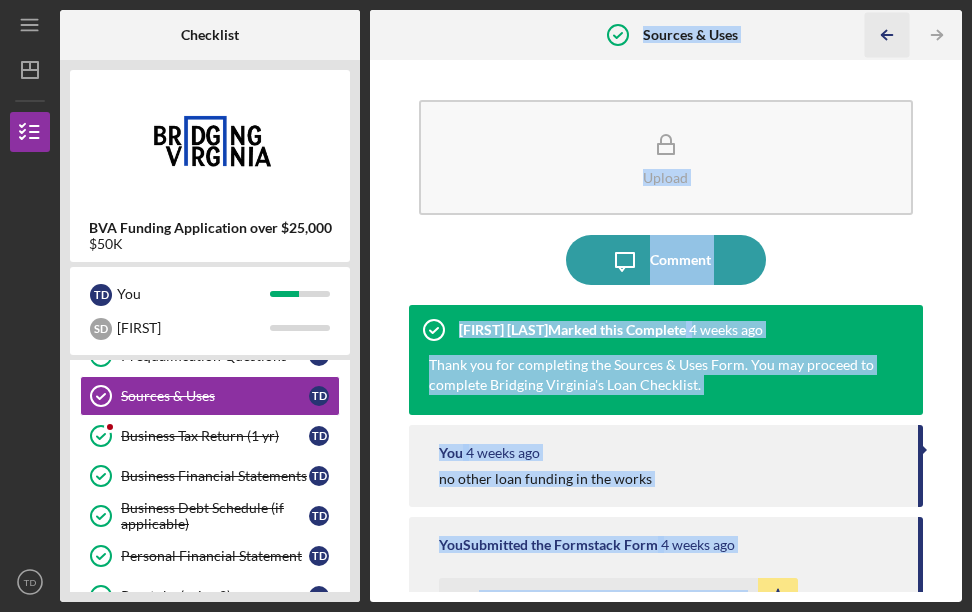 click 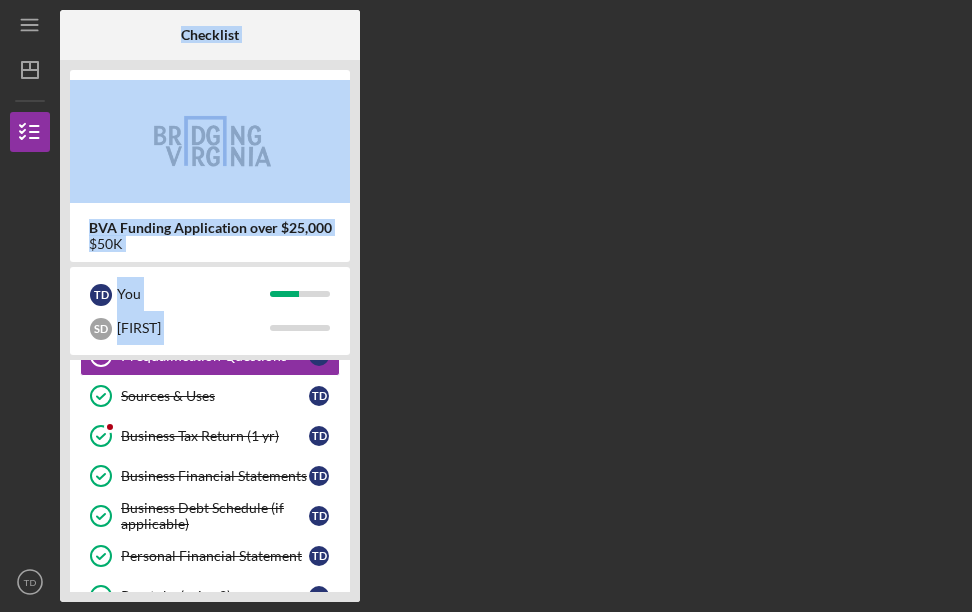 click on "Checklist BVA Funding Application over $25,000 $50K T D You S D [FIRST] Icon/Expander Client Information 7 / 7 Icon/Expander Prequalification 8 / 10 Prequalification Questions Prequalification Questions T D Sources & Uses Sources & Uses T D Business Tax Return (1 yr) Business Tax Return (1 yr) T D Business Financial Statements Business Financial Statements T D Business Debt Schedule (if applicable) Business Debt Schedule (if applicable) T D Personal Financial Statement Personal Financial Statement T D Paystubs (prior 2) Paystubs (prior 2) T D Proof of Other Income Proof of Other Income T D Client Information and Prequalification Client Information and Prequalification T D Pre-Qualification Follow-up Pre-Qualification Follow-up T D Icon/Expander Prep for Underwriting 0 / 7 Icon/Expander Underwriting 0 / 1 Icon/Expander Decision 0 / 1 Icon/Expander Offer 0 / 1 Icon/Expander Closing Preparation 0 / 2 Icon/Expander Funding 0 / 1 Icon/Expander Wrap Up 0 / 1" at bounding box center [511, 306] 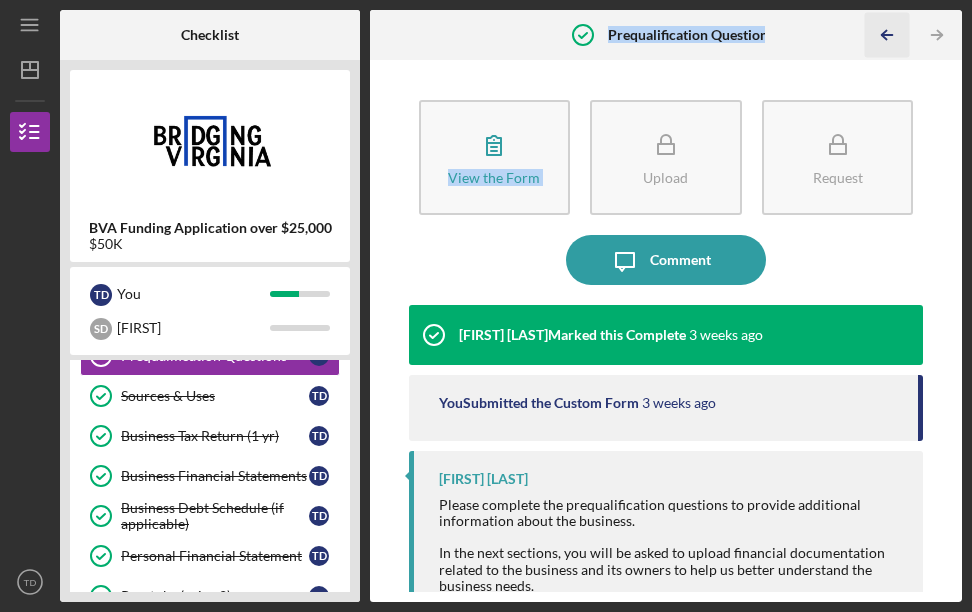 click 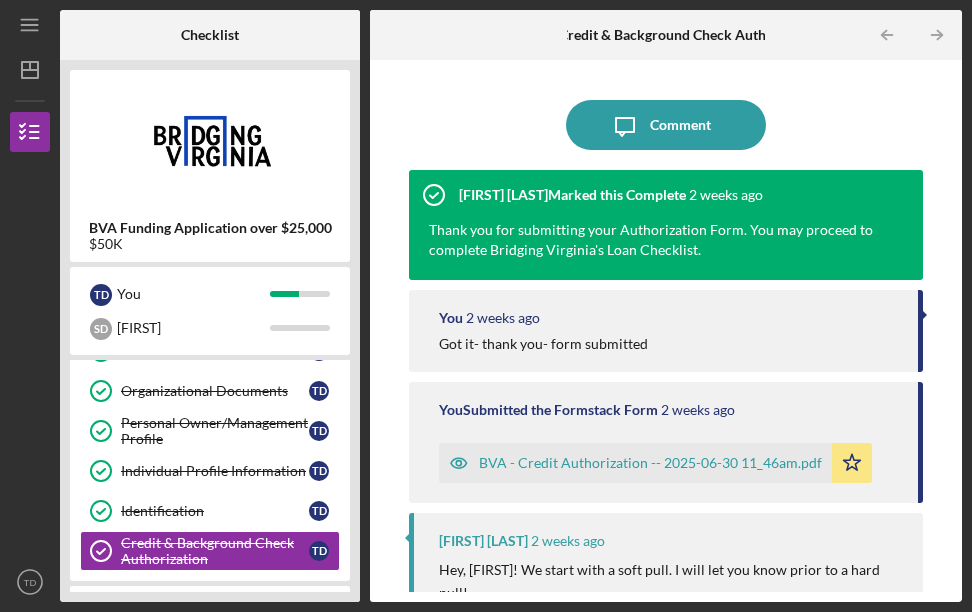 scroll, scrollTop: 185, scrollLeft: 0, axis: vertical 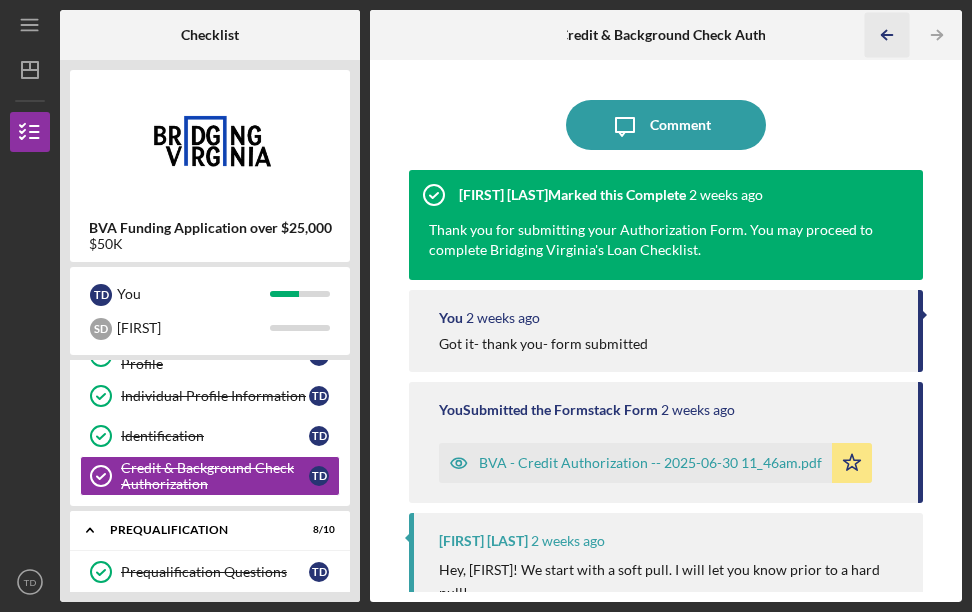 click 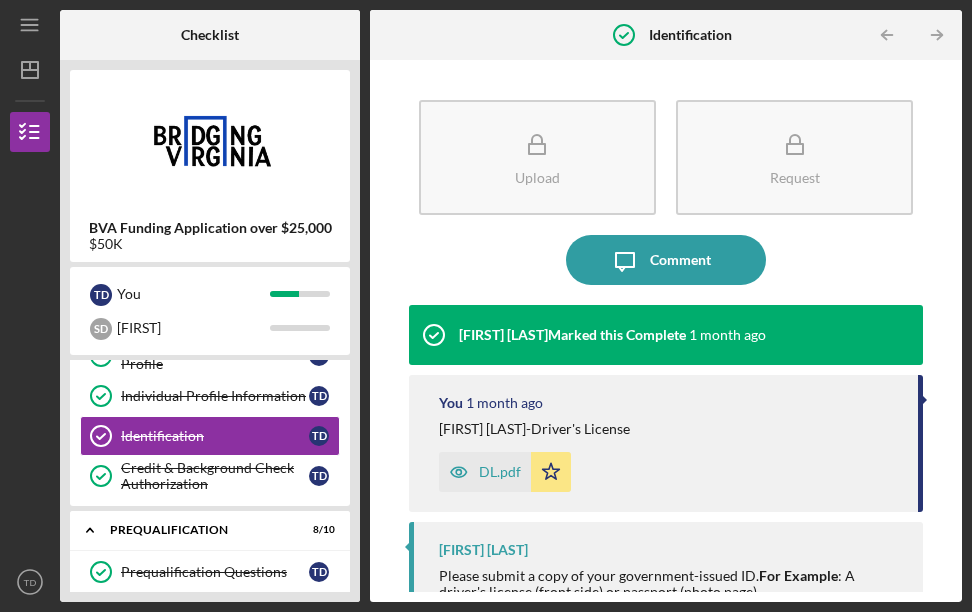 click 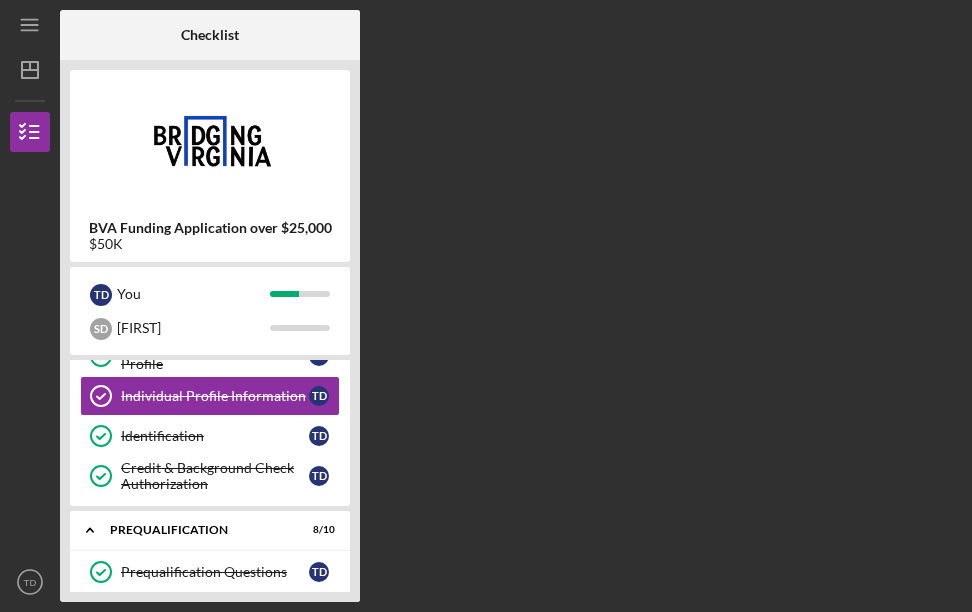 click on "Checklist BVA Funding Application over $25,000 $50K T D You S D [FIRST] Icon/Expander Client Information 7 / 7 Introduction Introduction T D Business Profile Business Profile T D Organizational Documents Organizational Documents T D Personal Owner/Management Profile Personal Owner/Management Profile T D Individual Profile Information Individual Profile Information T D Identification Identification T D Credit & Background Check Authorization Credit & Background Check Authorization T D Icon/Expander Prequalification 8 / 10 Prequalification Questions Prequalification Questions T D Sources & Uses Sources & Uses T D Business Tax Return (1 yr) Business Tax Return (1 yr) T D Business Financial Statements Business Financial Statements T D Business Debt Schedule (if applicable) Business Debt Schedule (if applicable) T D Personal Financial Statement Personal Financial Statement T D Paystubs (prior 2) Paystubs (prior 2) T D Proof of Other Income Proof of Other Income T D Client Information and Prequalification T" at bounding box center (511, 306) 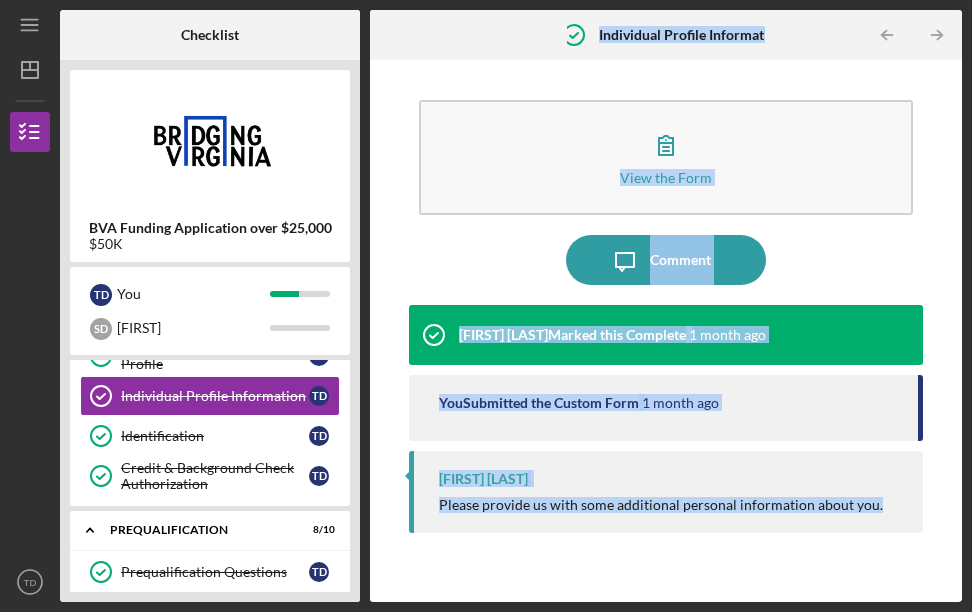 click 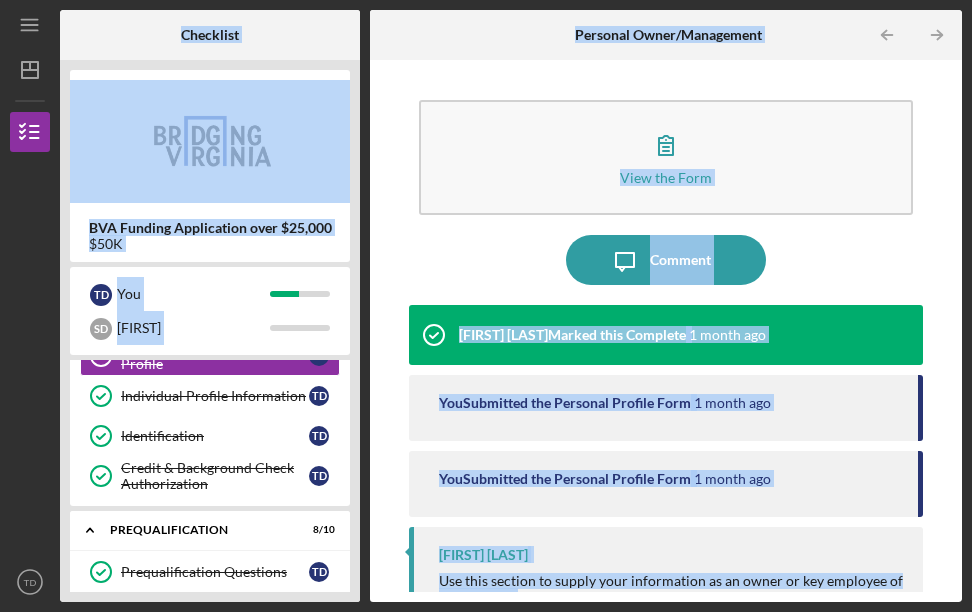 click on "Checklist BVA Funding Application over $25,000 $50K T D You S D [FIRST] Icon/Expander Client Information 7 / 7 Introduction Introduction T D Business Profile Business Profile T D Organizational Documents Organizational Documents T D Personal Owner/Management Profile Personal Owner/Management Profile T D Individual Profile Information Individual Profile Information T D Identification Identification T D Credit & Background Check Authorization Credit & Background Check Authorization T D Icon/Expander Prequalification 8 / 10 Prequalification Questions Prequalification Questions T D Sources & Uses Sources & Uses T D Business Tax Return (1 yr) Business Tax Return (1 yr) T D Business Financial Statements Business Financial Statements T D Business Debt Schedule (if applicable) Business Debt Schedule (if applicable) T D Personal Financial Statement Personal Financial Statement T D Paystubs (prior 2) Paystubs (prior 2) T D Proof of Other Income Proof of Other Income T D Client Information and Prequalification T" at bounding box center [511, 306] 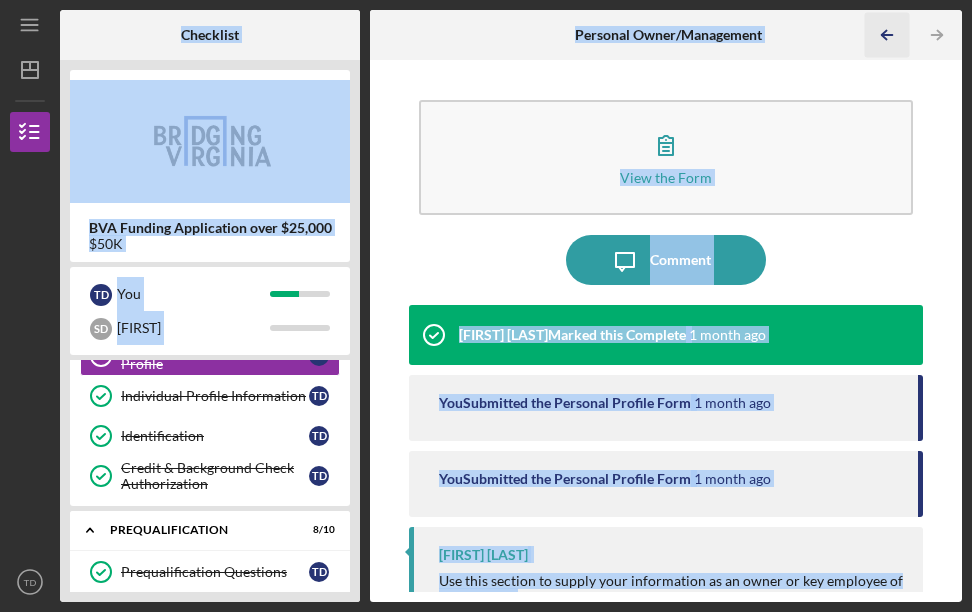 click 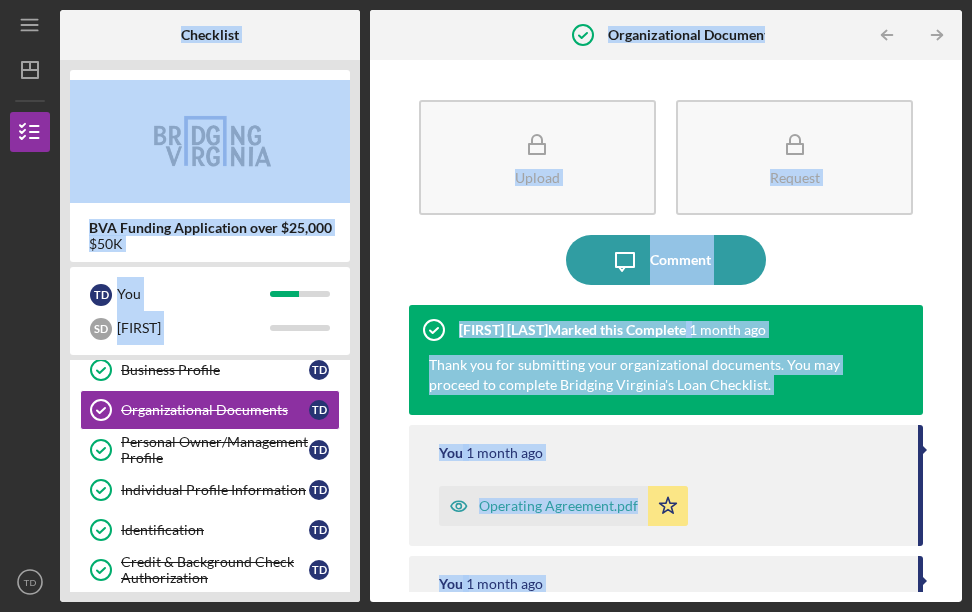click on "Checklist BVA Funding Application over $25,000 $50K T D You S D [FIRST] Icon/Expander Client Information 7 / 7 Introduction Introduction T D Business Profile Business Profile T D Organizational Documents Organizational Documents T D Personal Owner/Management Profile Personal Owner/Management Profile T D Individual Profile Information Individual Profile Information T D Identification Identification T D Credit & Background Check Authorization Credit & Background Check Authorization T D Icon/Expander Prequalification 8 / 10 Prequalification Questions Prequalification Questions T D Sources & Uses Sources & Uses T D Business Tax Return (1 yr) Business Tax Return (1 yr) T D Business Financial Statements Business Financial Statements T D Business Debt Schedule (if applicable) Business Debt Schedule (if applicable) T D Personal Financial Statement Personal Financial Statement T D Paystubs (prior 2) Paystubs (prior 2) T D Proof of Other Income Proof of Other Income T D Client Information and Prequalification T" at bounding box center [511, 306] 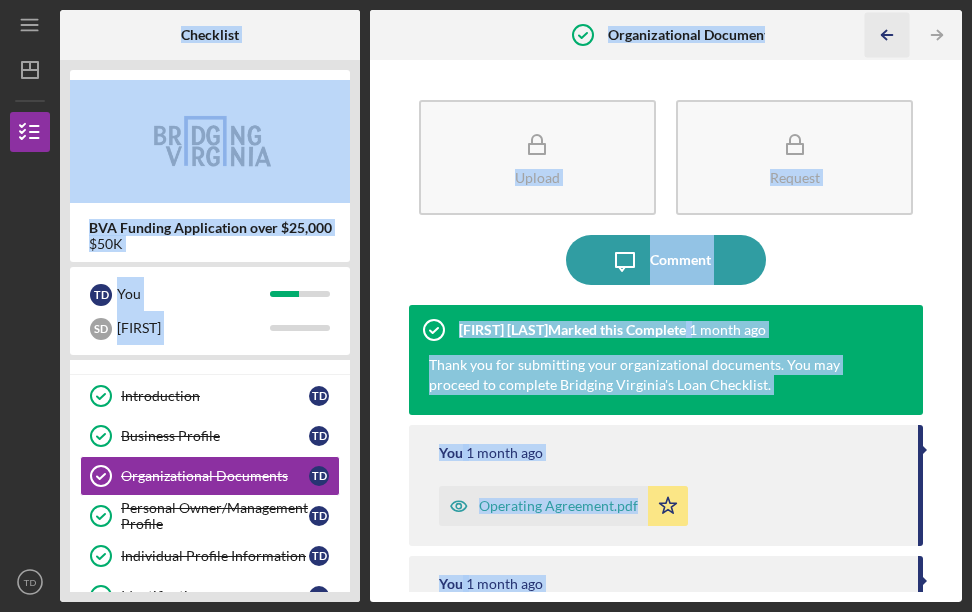 click 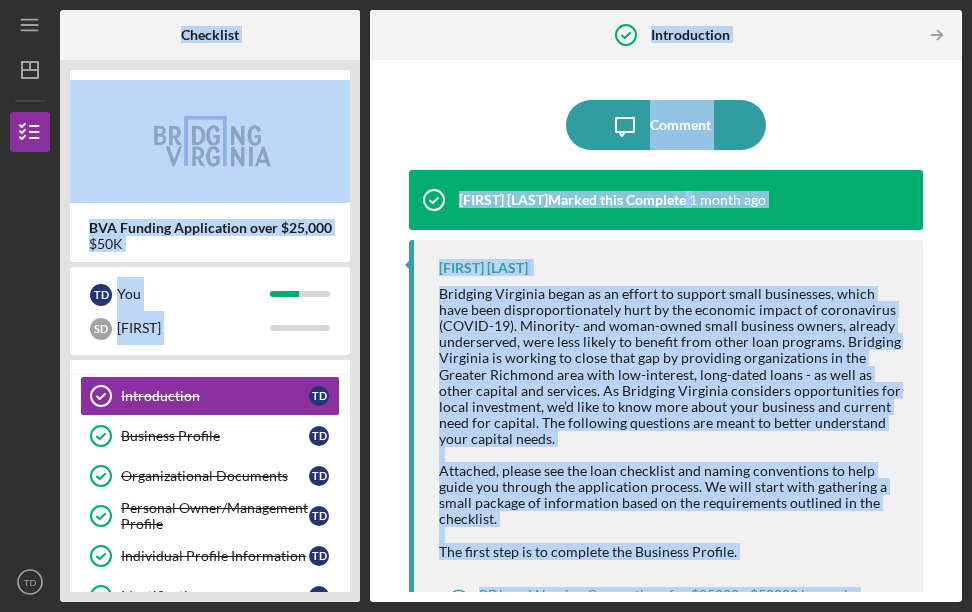 click at bounding box center (892, 35) 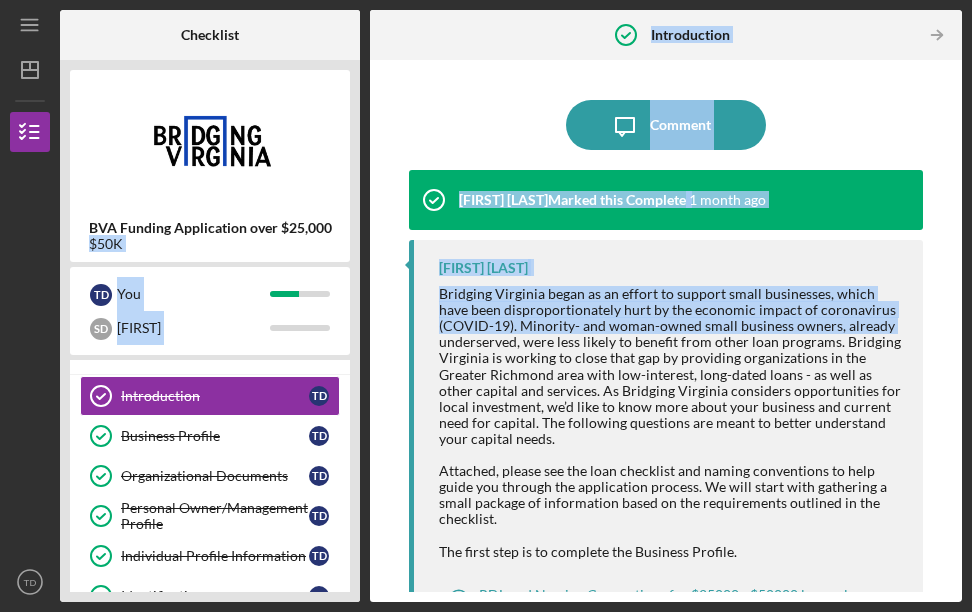 drag, startPoint x: 362, startPoint y: 231, endPoint x: 374, endPoint y: 335, distance: 104.69002 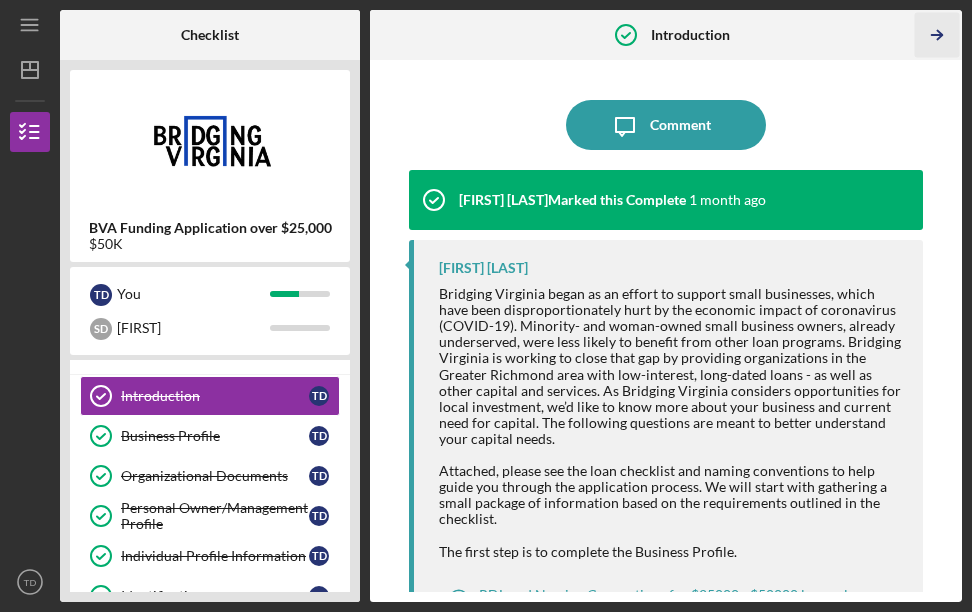 click on "Icon/Table Pagination Arrow" 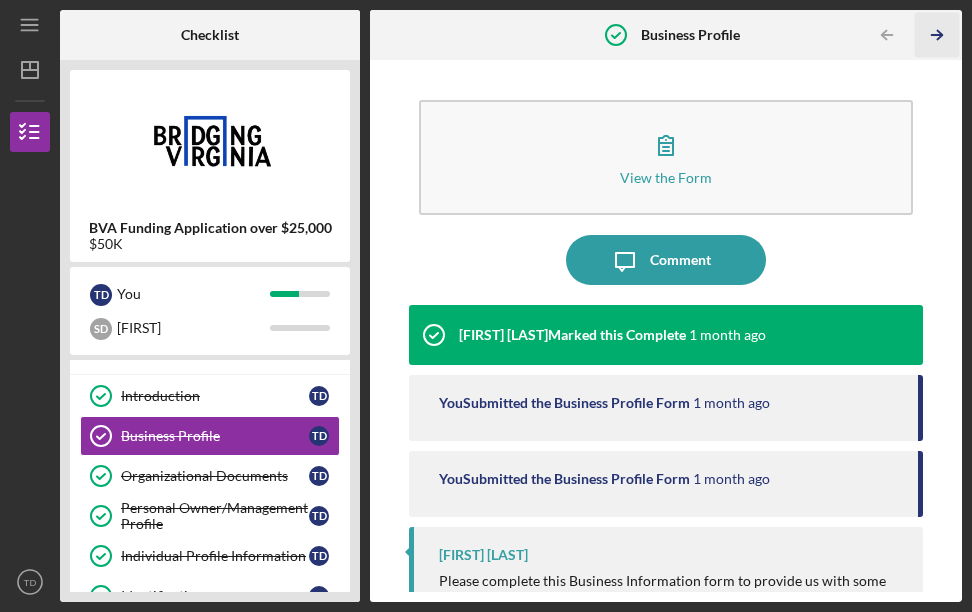 click on "Icon/Table Pagination Arrow" 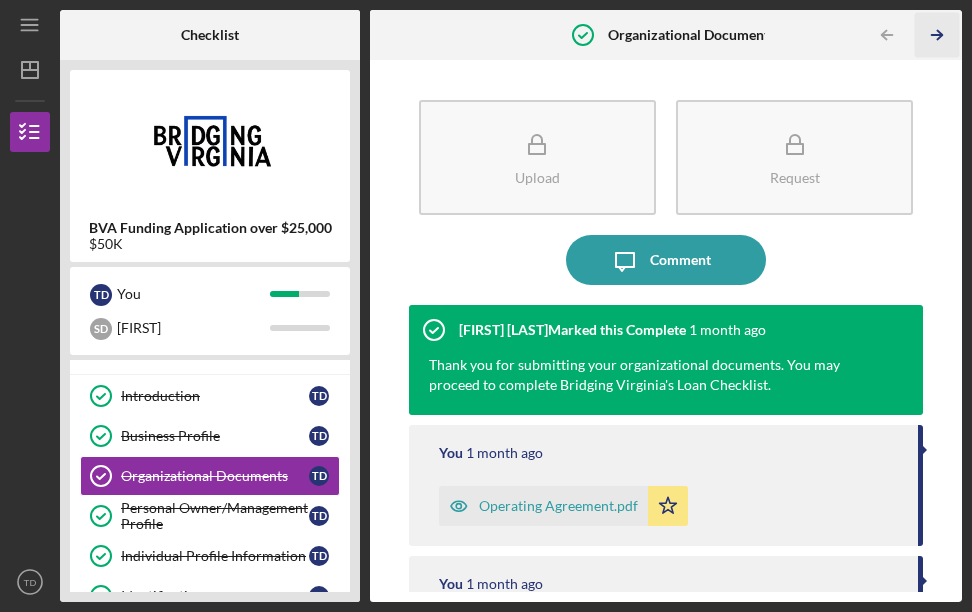 click on "Icon/Table Pagination Arrow" 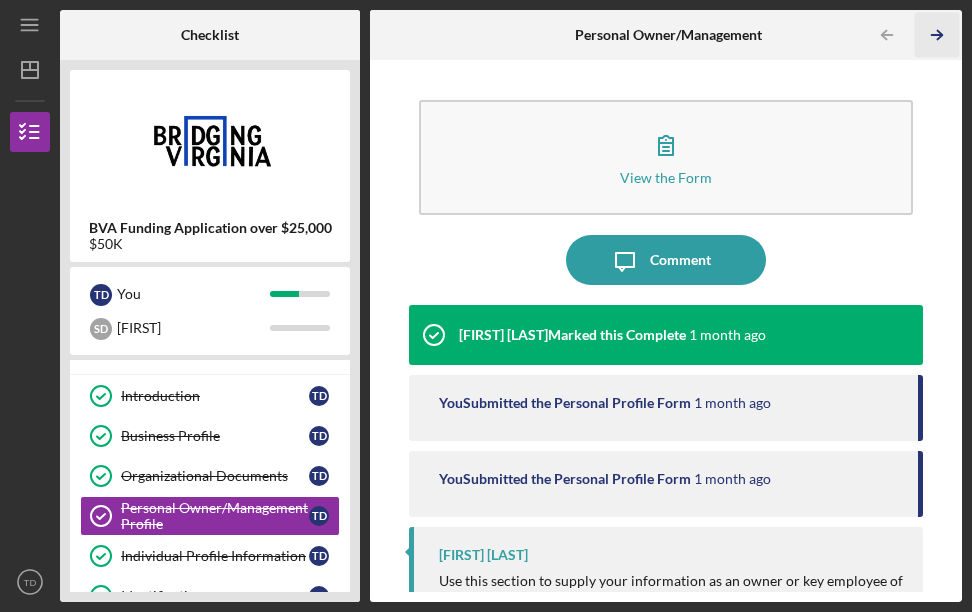 click on "Icon/Table Pagination Arrow" 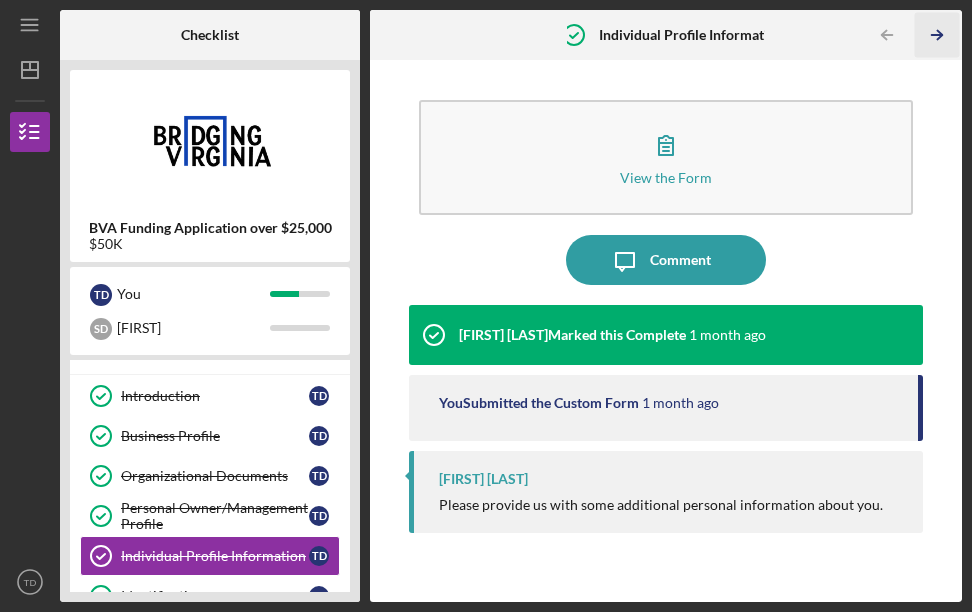 click on "Icon/Table Pagination Arrow" 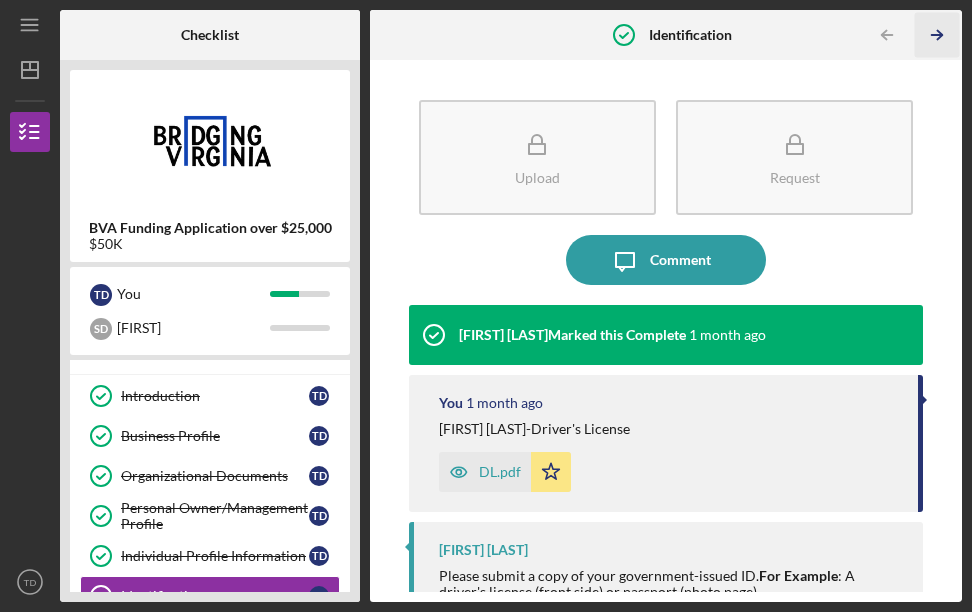 click on "Icon/Table Pagination Arrow" 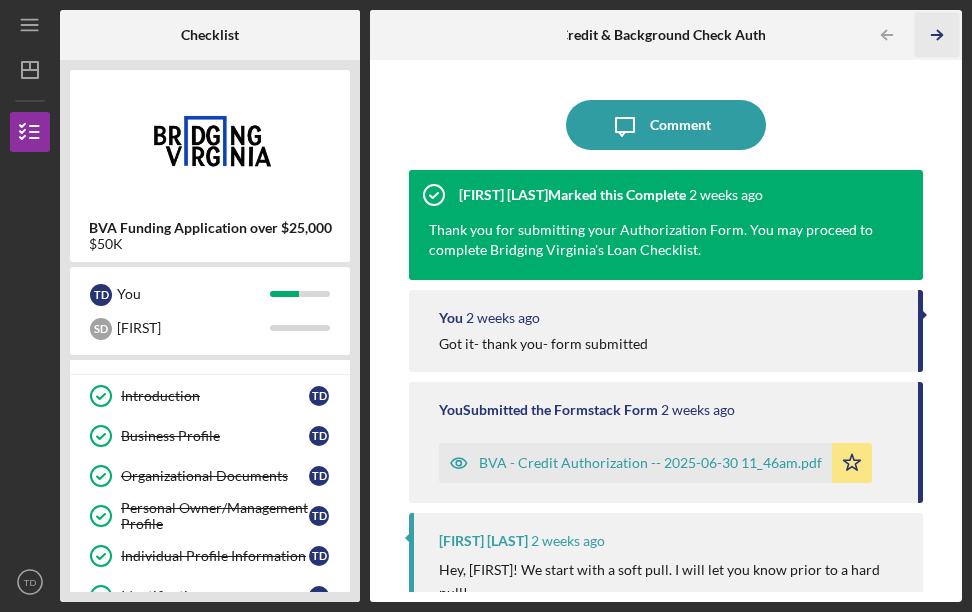 click on "Icon/Table Pagination Arrow" 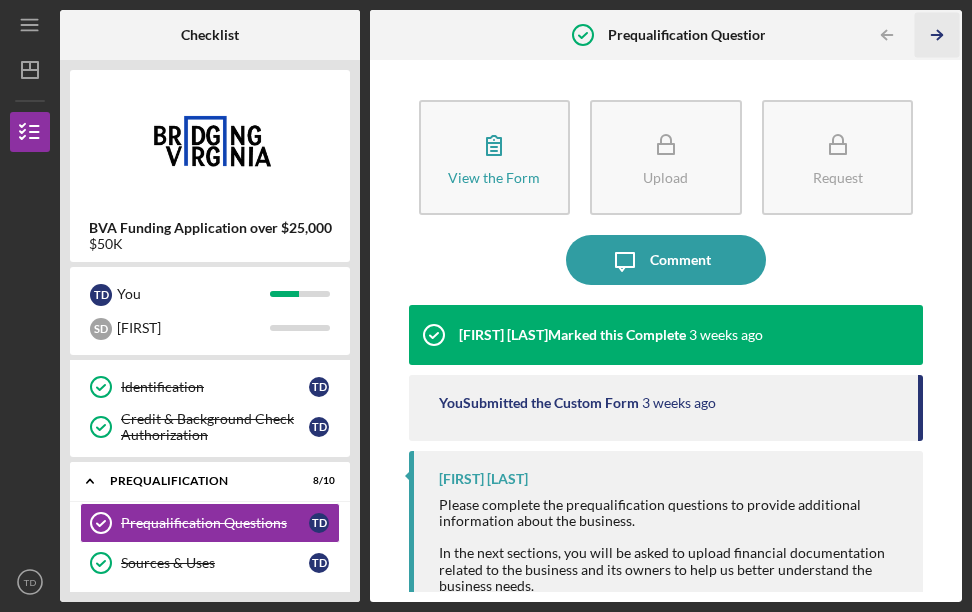 click on "Icon/Table Pagination Arrow" 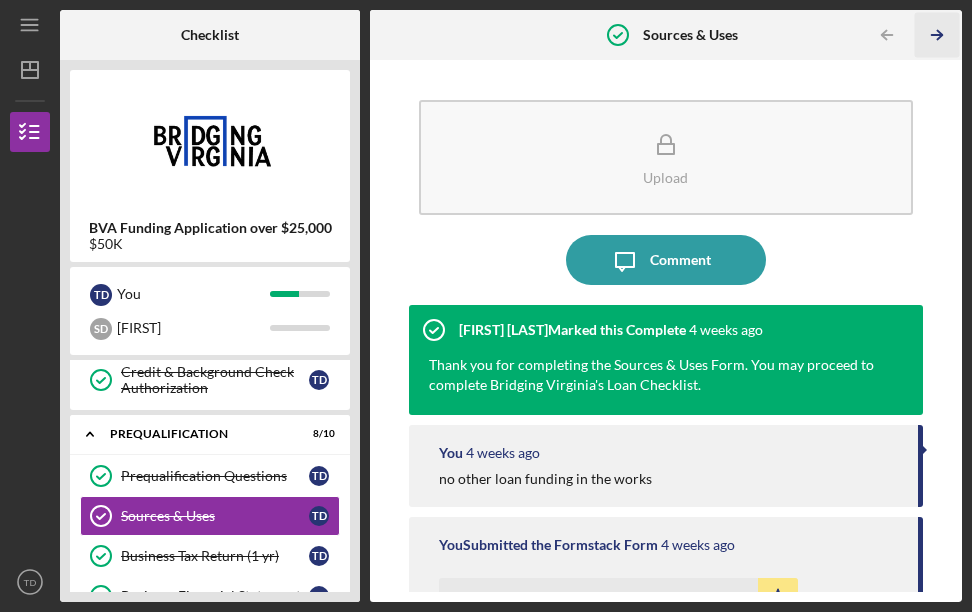 click on "Icon/Table Pagination Arrow" 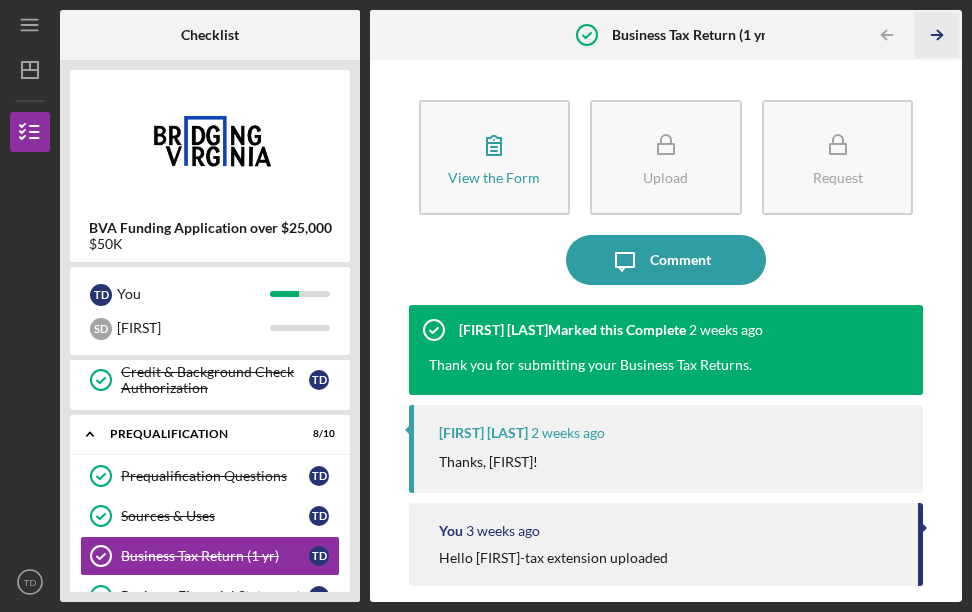 click on "Icon/Table Pagination Arrow" 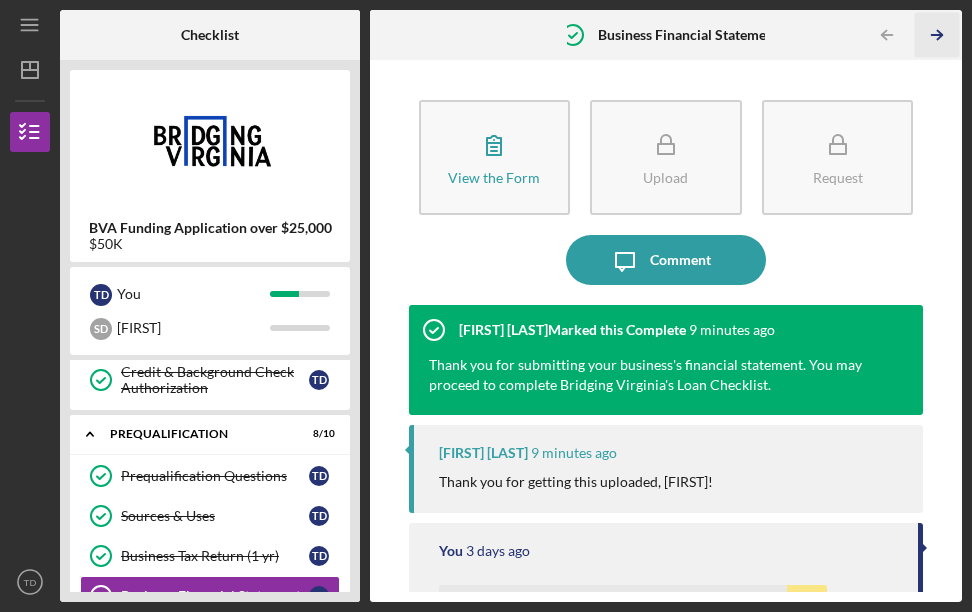 click on "Icon/Table Pagination Arrow" 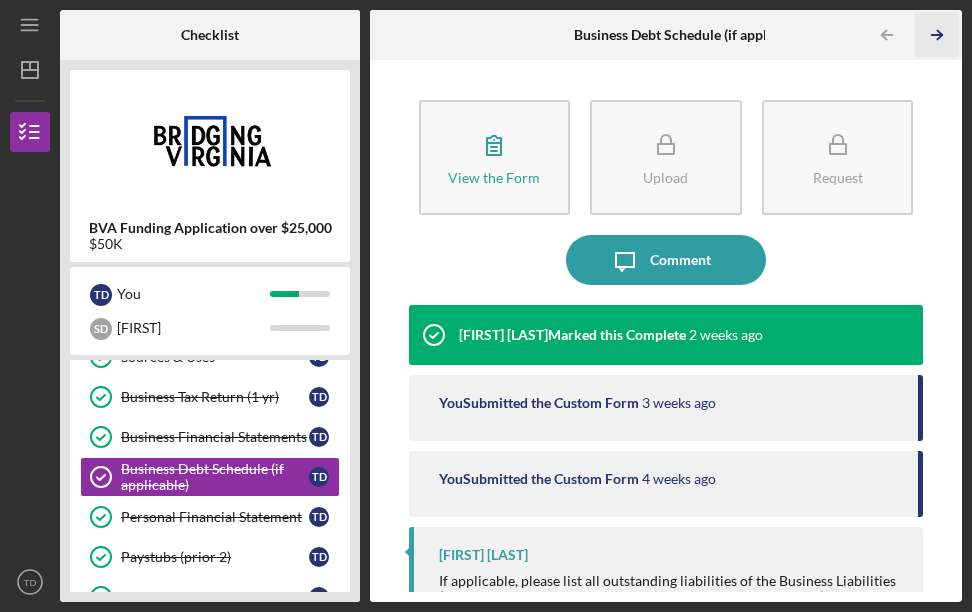 scroll, scrollTop: 441, scrollLeft: 0, axis: vertical 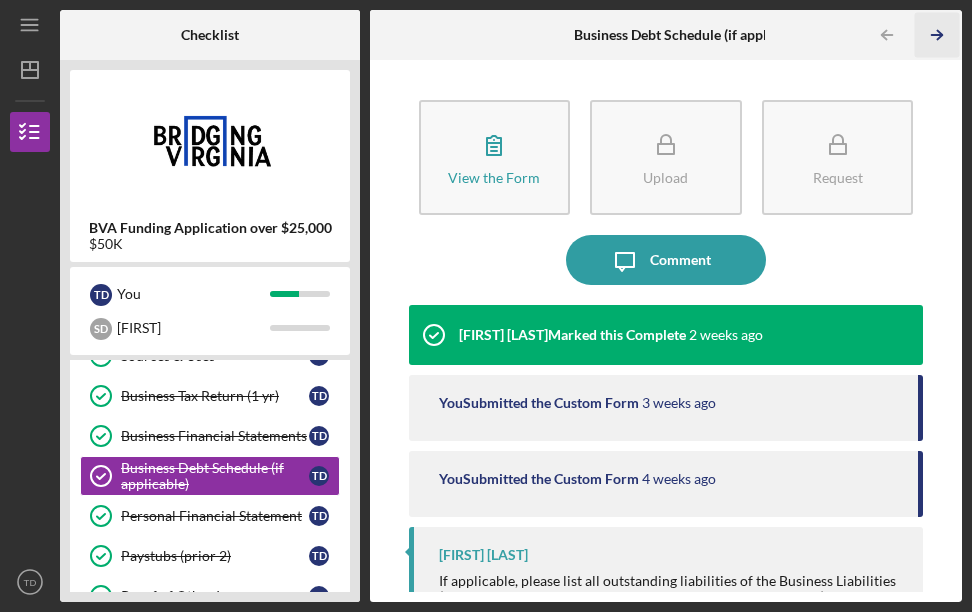 click on "Icon/Table Pagination Arrow" 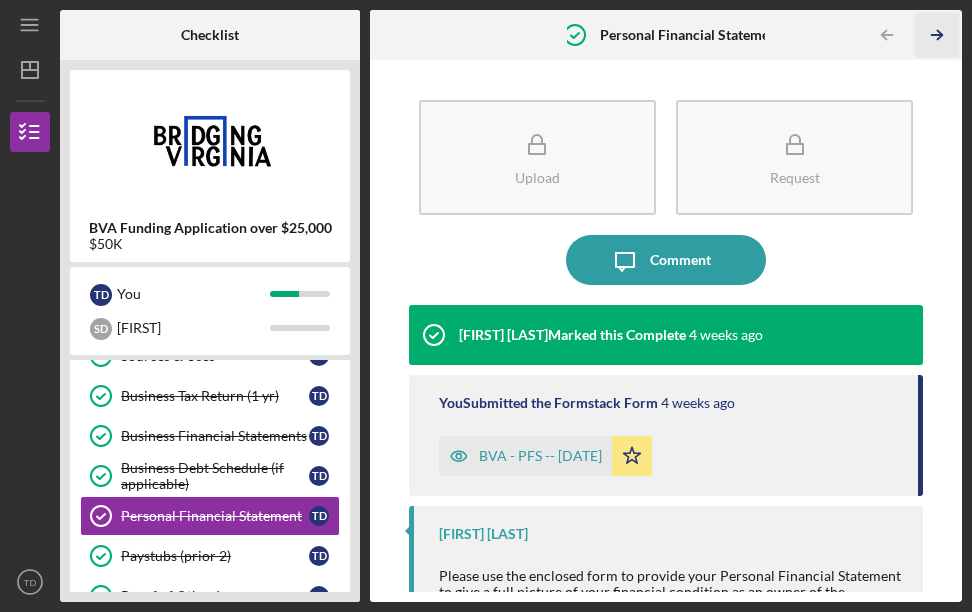 click on "Icon/Table Pagination Arrow" 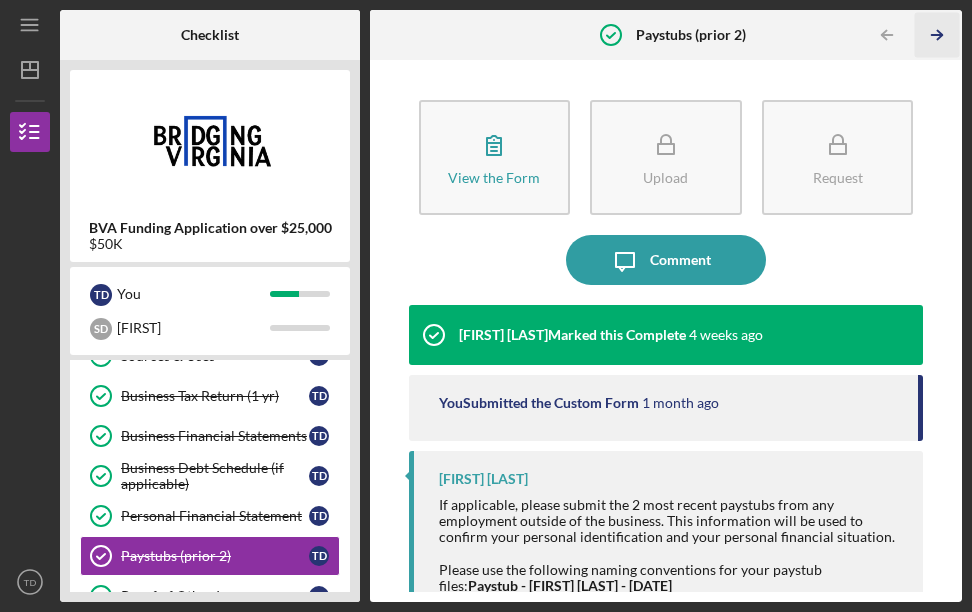 click on "Icon/Table Pagination Arrow" 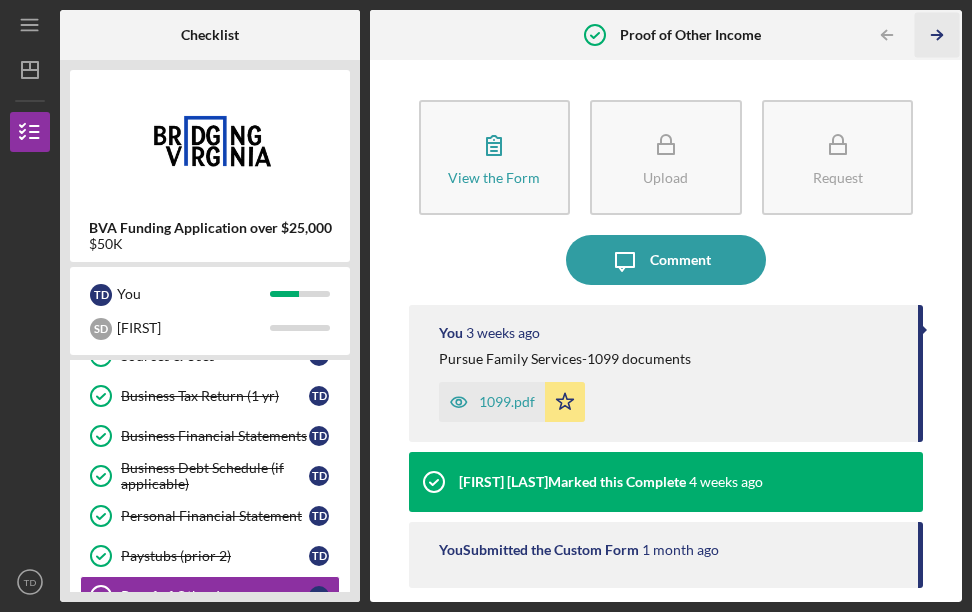click on "Icon/Table Pagination Arrow" 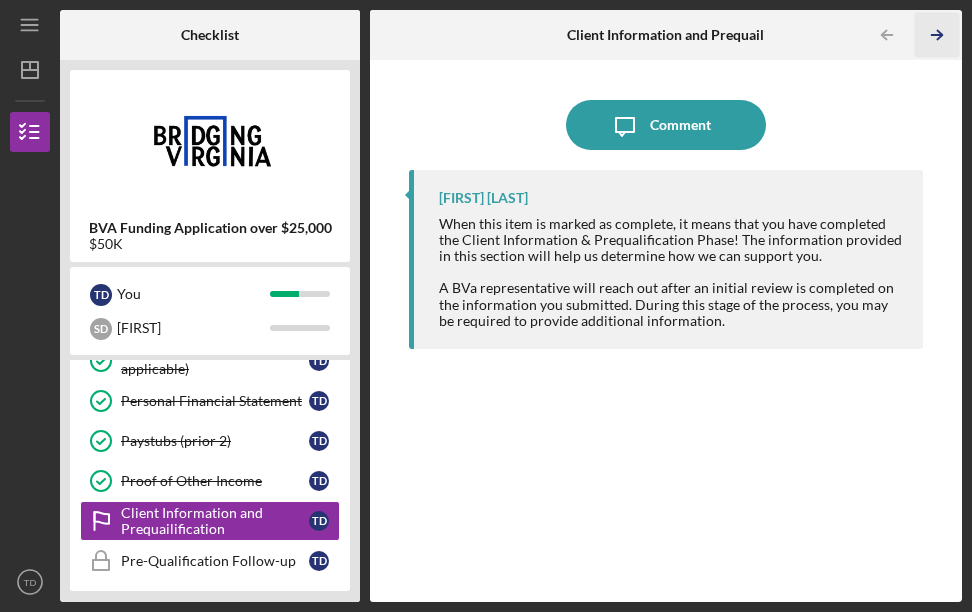 scroll, scrollTop: 601, scrollLeft: 0, axis: vertical 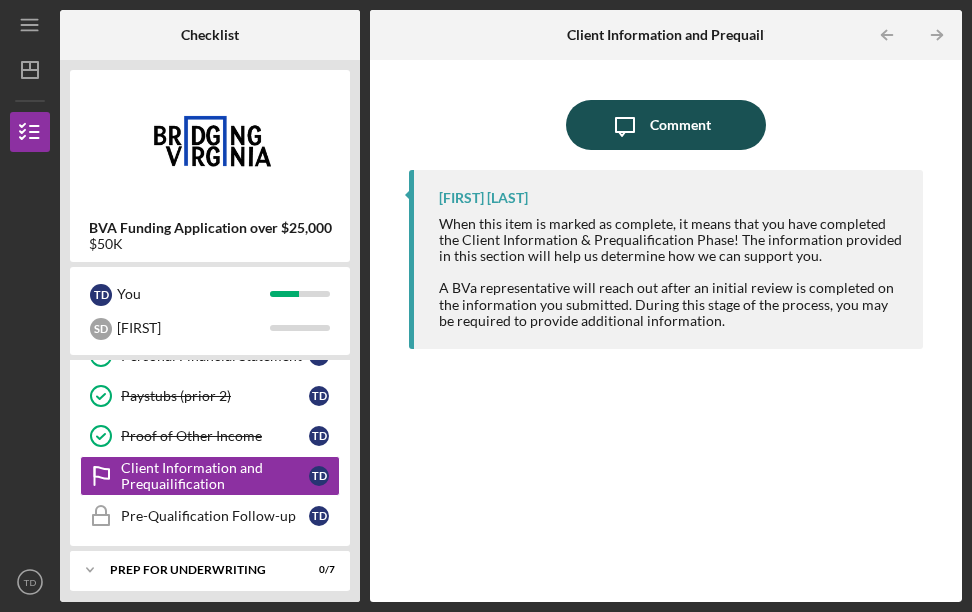 click on "Comment" at bounding box center (680, 125) 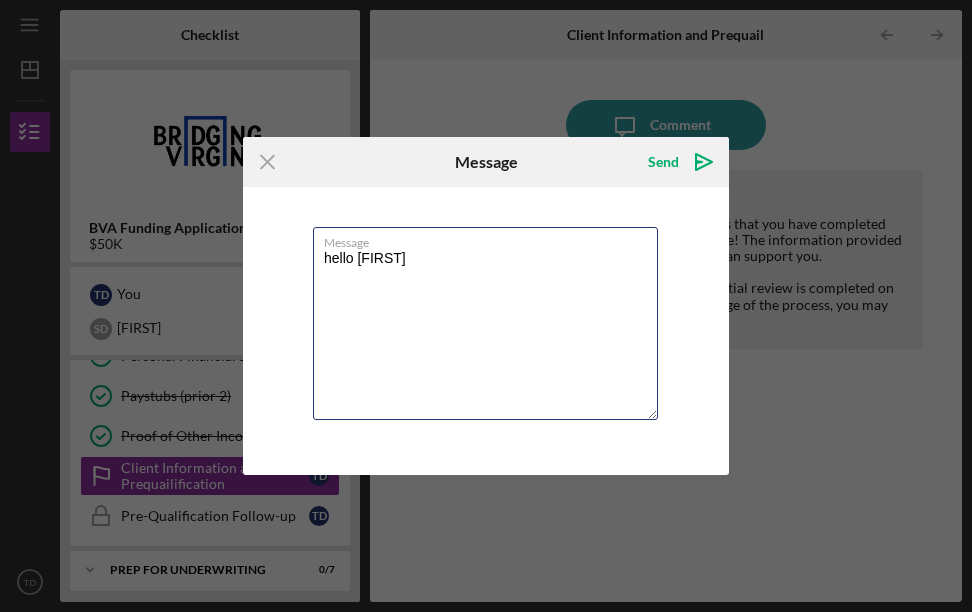 click on "Message hello [FIRST]" at bounding box center (486, 331) 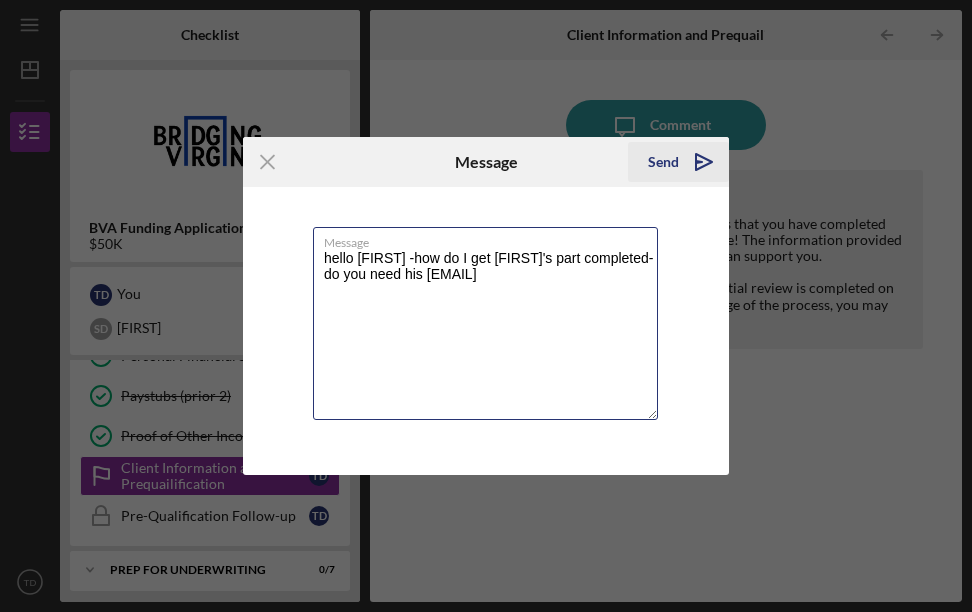 type on "hello [FIRST] -how do I get [FIRST]'s part completed-do you need his [EMAIL]" 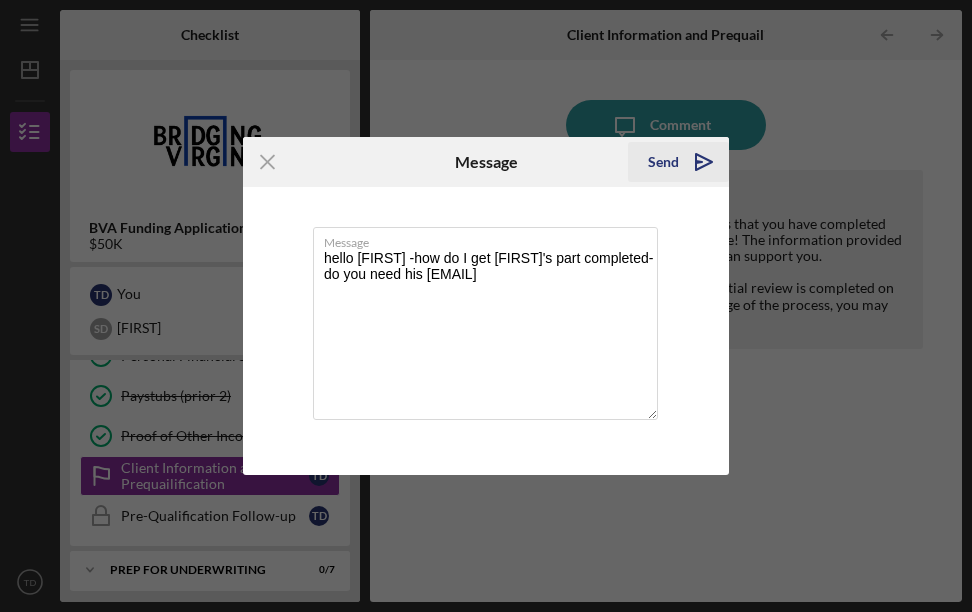click on "Send" at bounding box center [663, 162] 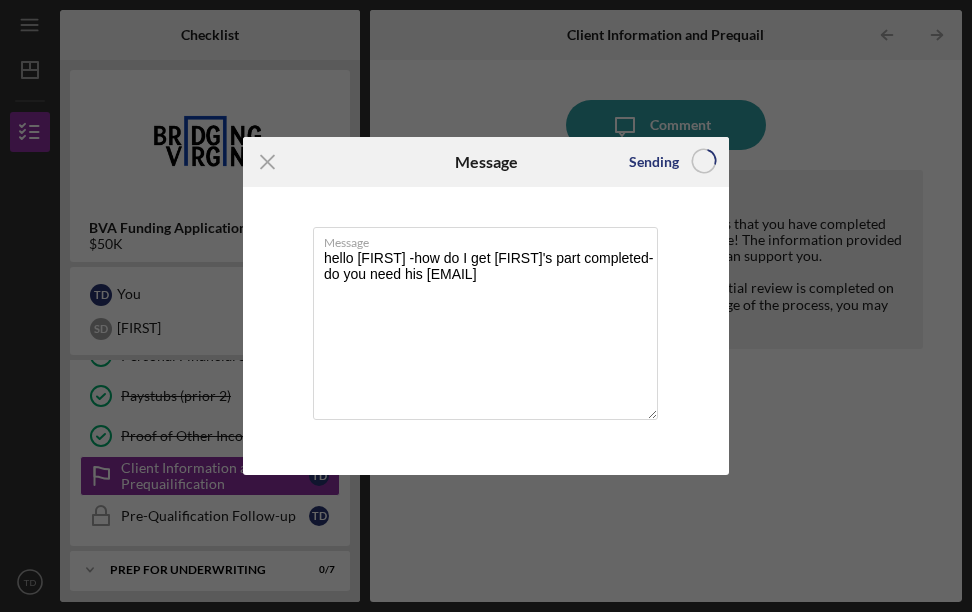 type 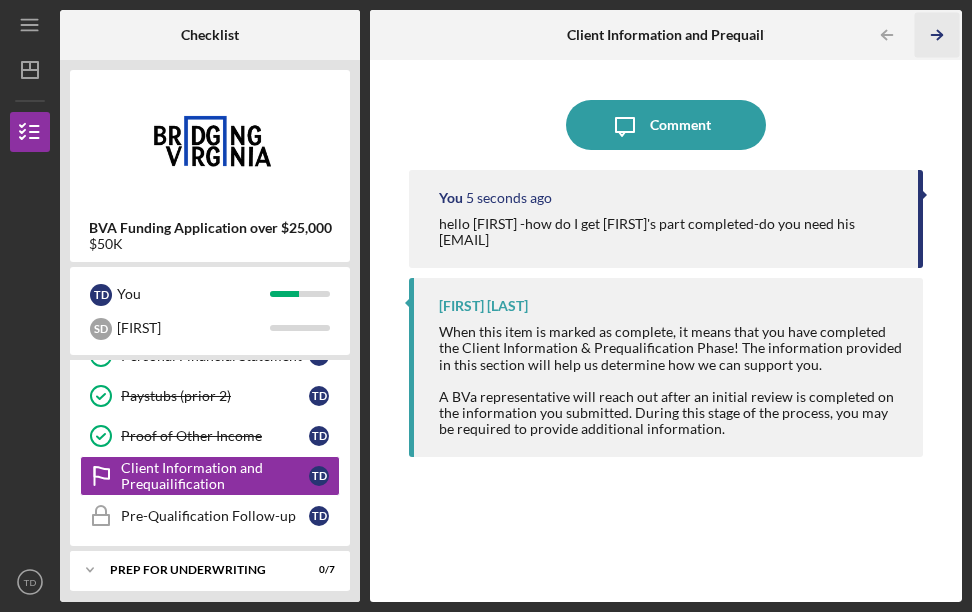 click on "Icon/Table Pagination Arrow" 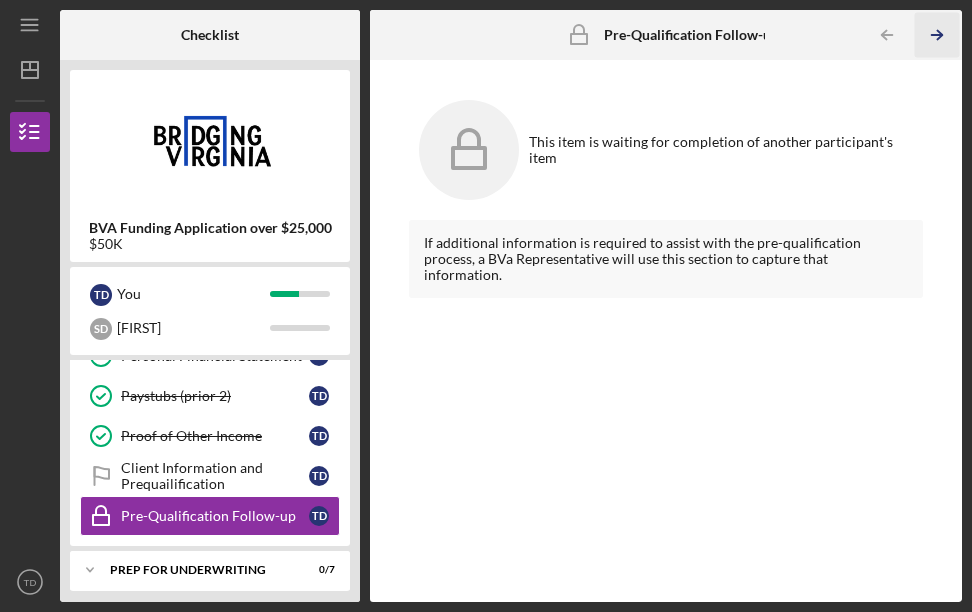 click on "Icon/Table Pagination Arrow" 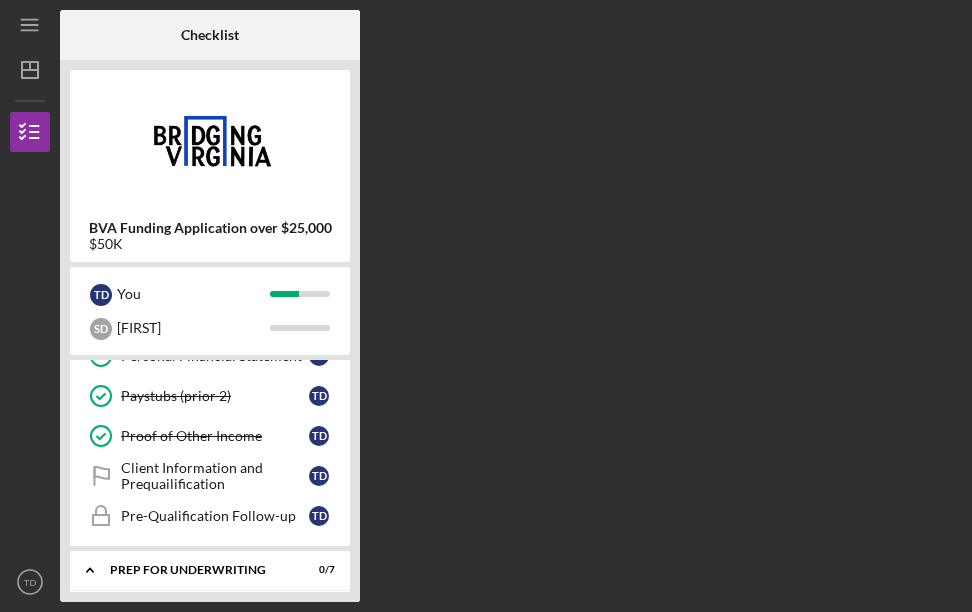 scroll, scrollTop: 737, scrollLeft: 0, axis: vertical 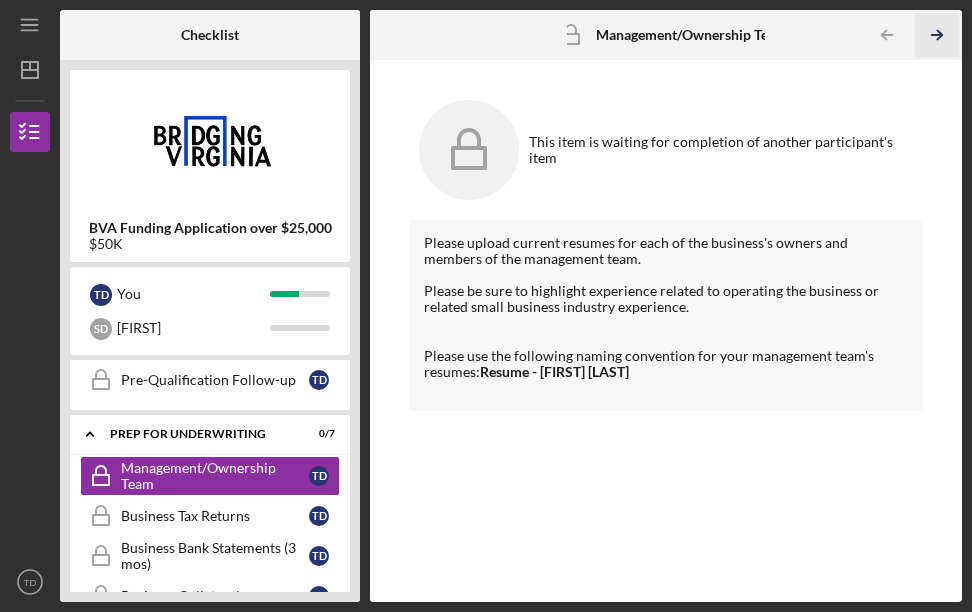 click on "Icon/Table Pagination Arrow" 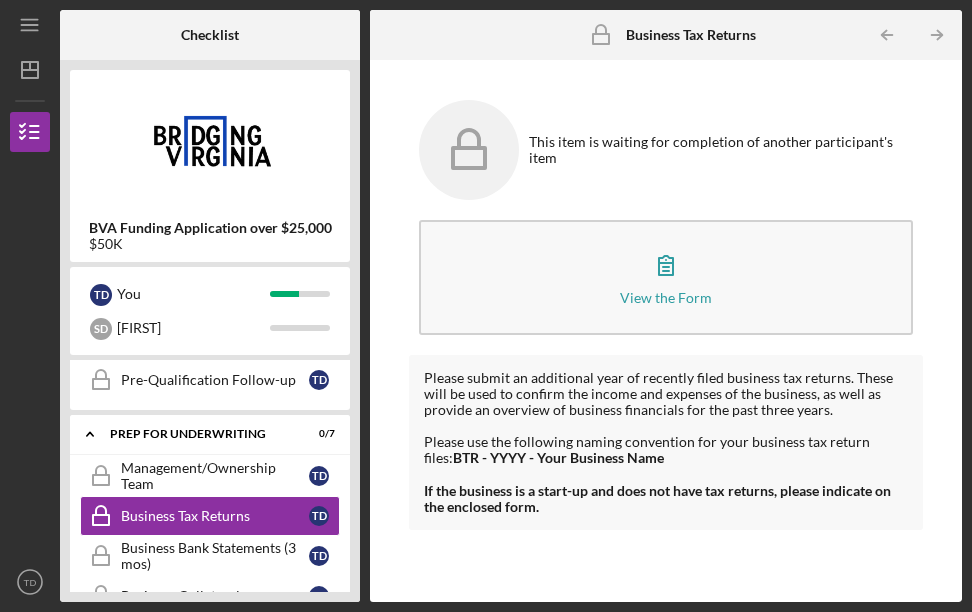 click on "Icon/Table Pagination Arrow" 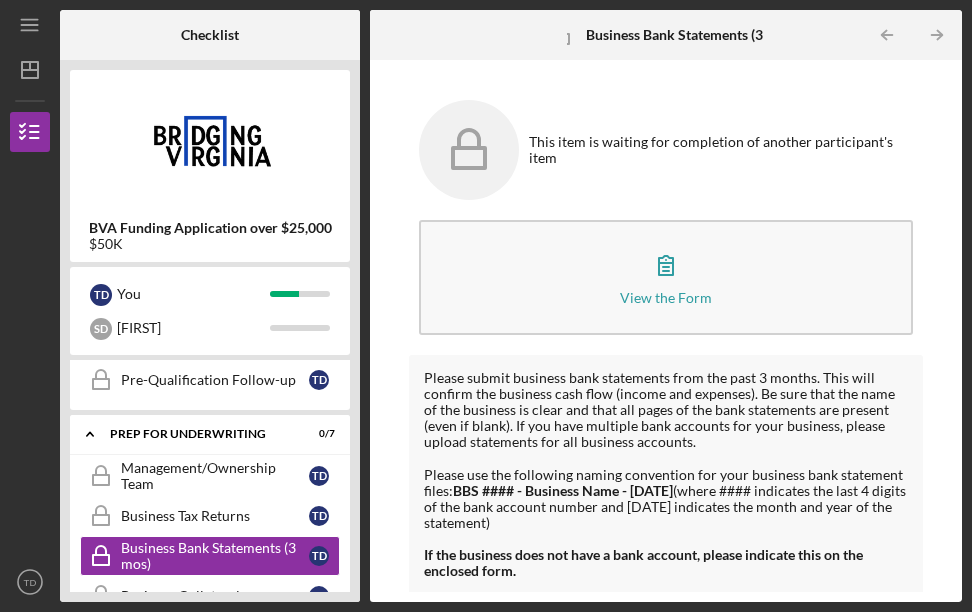 click on "Icon/Table Pagination Arrow" 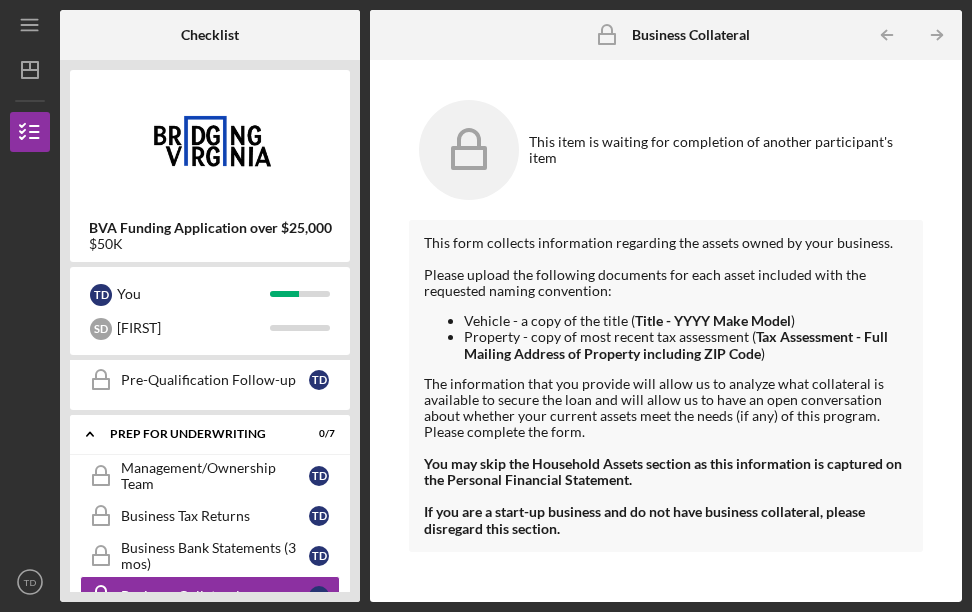 click on "Icon/Table Pagination Arrow" 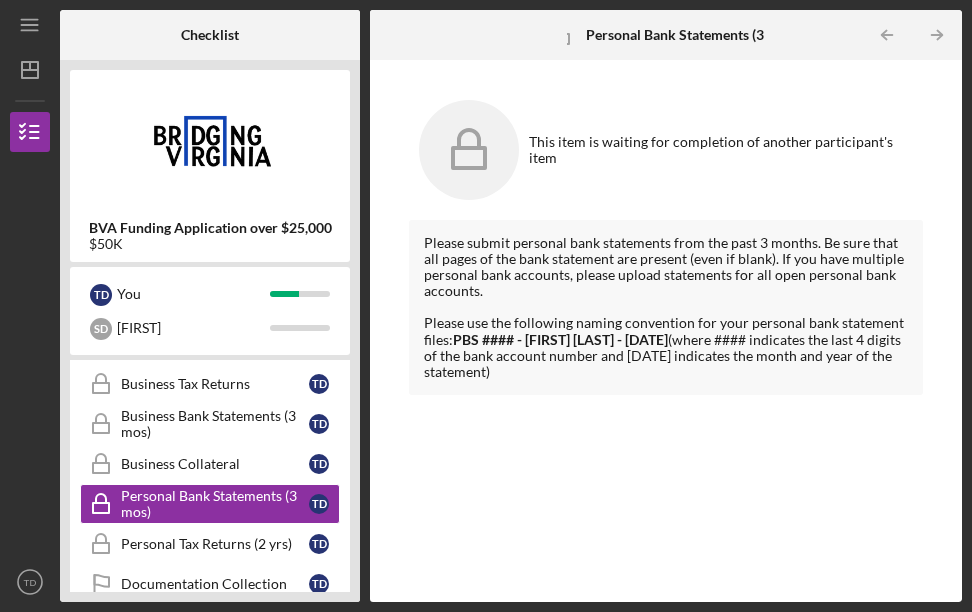 scroll, scrollTop: 897, scrollLeft: 0, axis: vertical 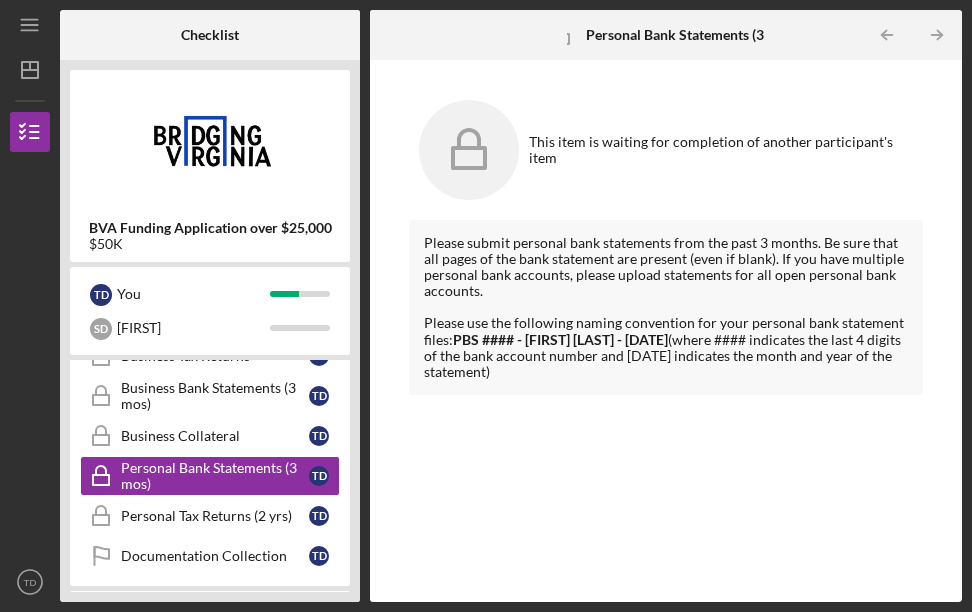 click on "Icon/Table Pagination Arrow" 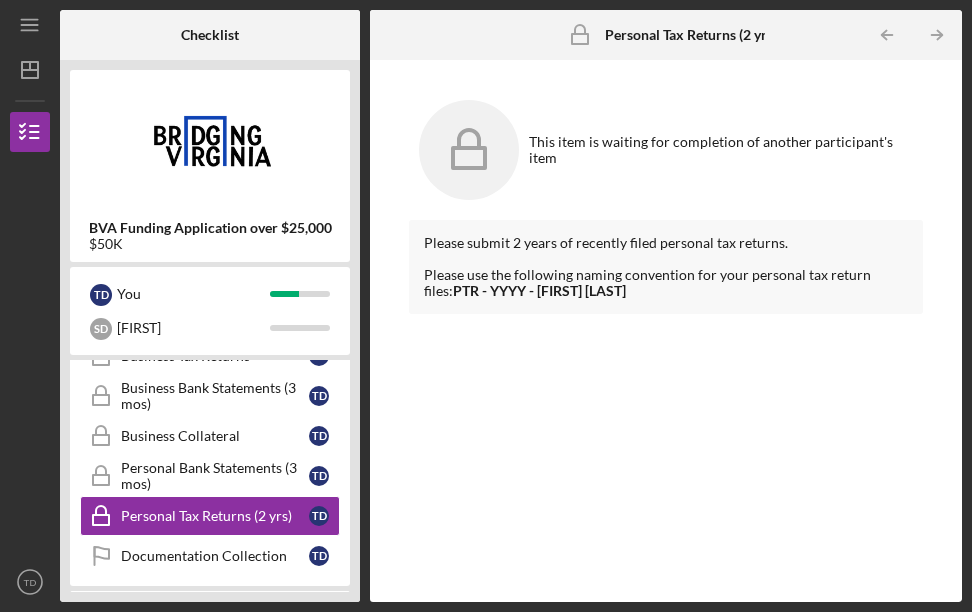 click on "Icon/Table Pagination Arrow" 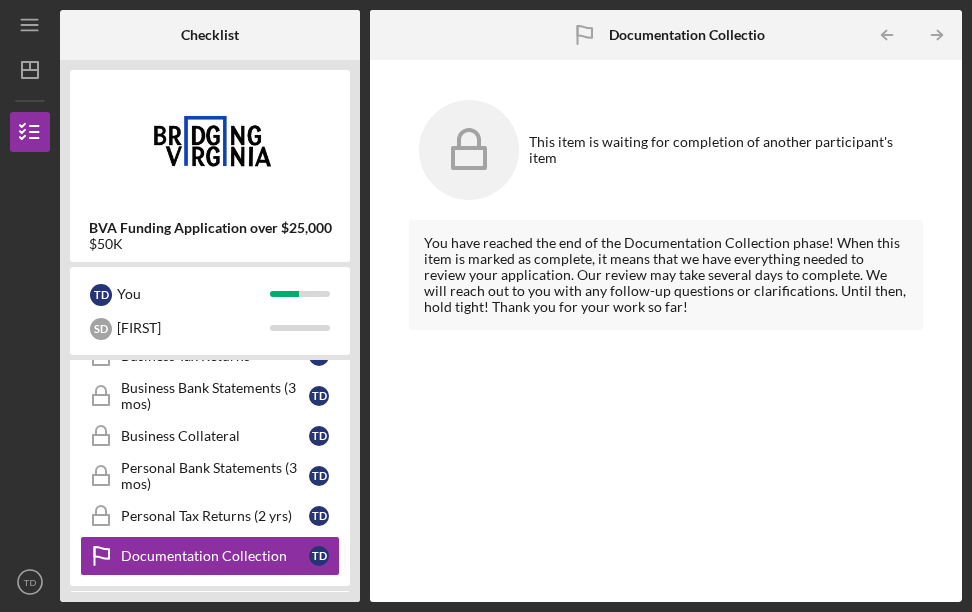 click on "Icon/Table Pagination Arrow" 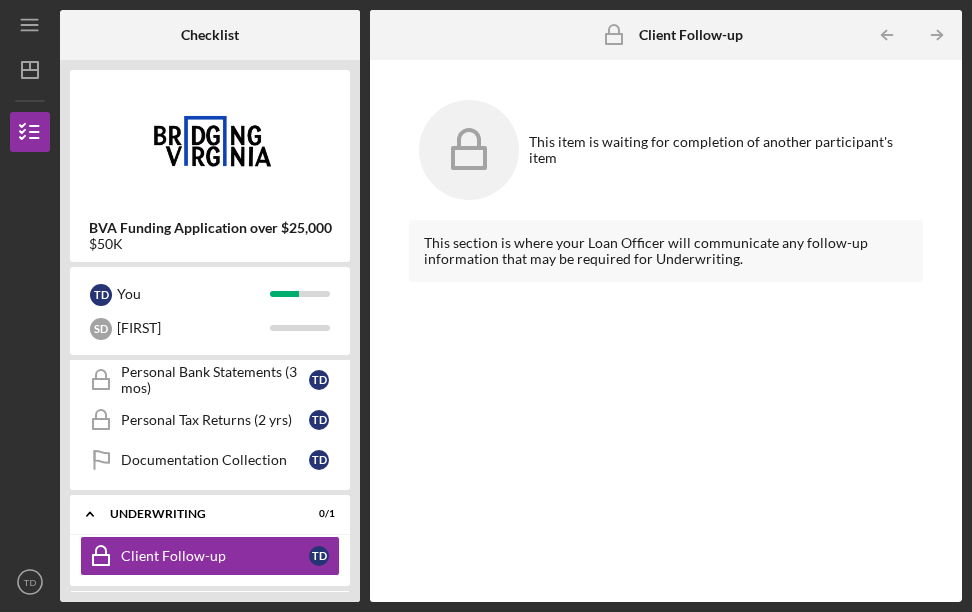 scroll, scrollTop: 1073, scrollLeft: 0, axis: vertical 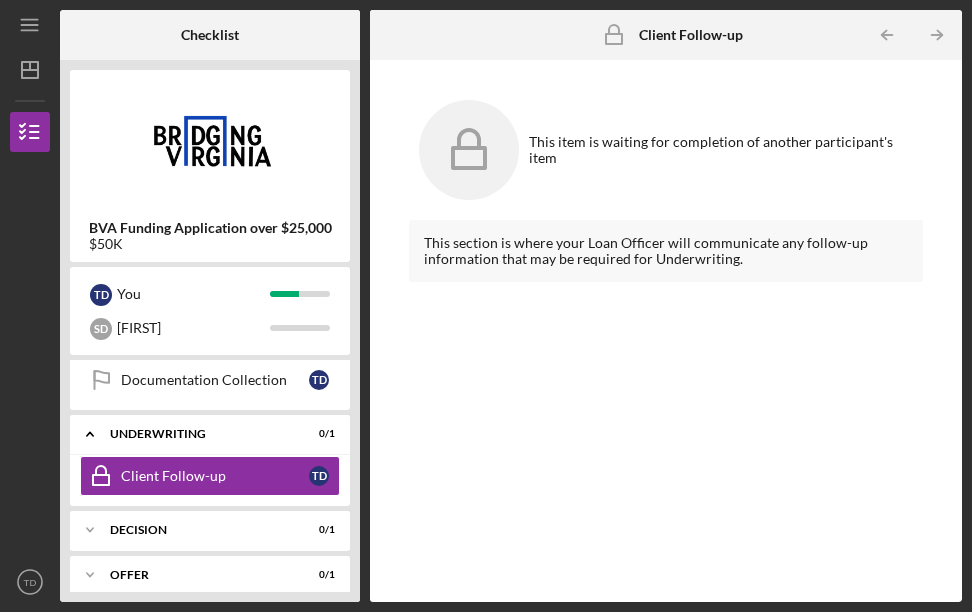 click on "Icon/Table Pagination Arrow" 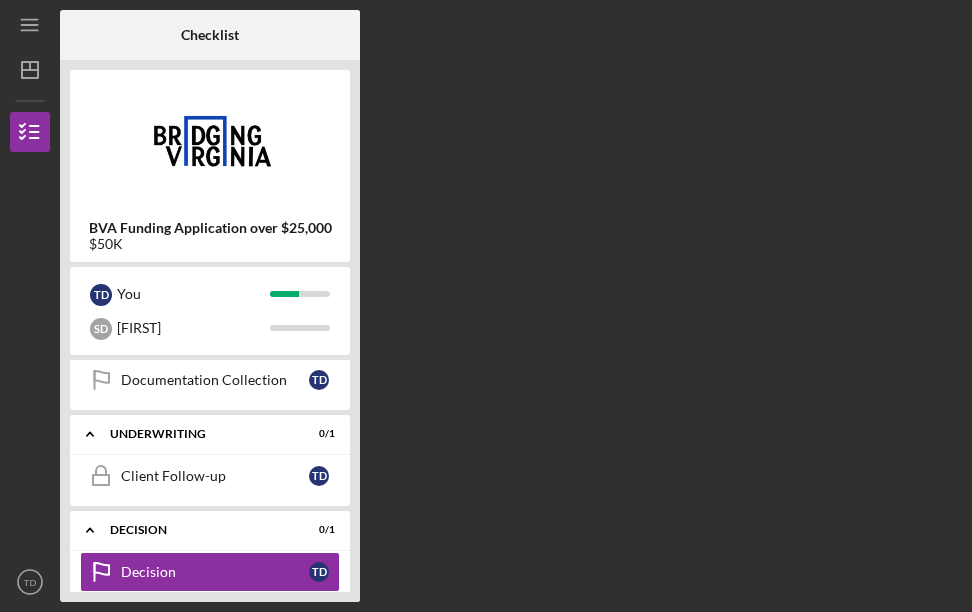 scroll, scrollTop: 1169, scrollLeft: 0, axis: vertical 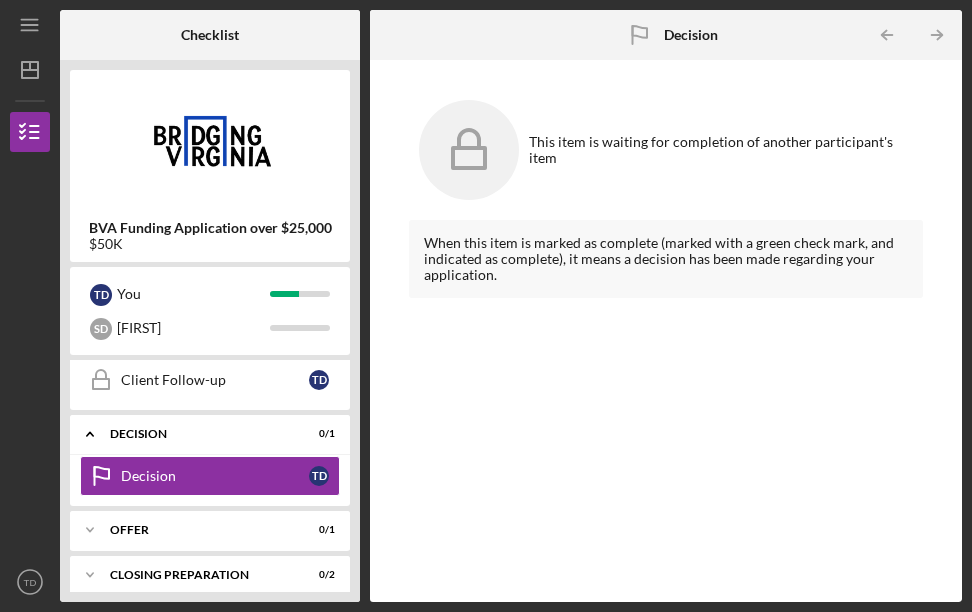 click on "Icon/Table Pagination Arrow" 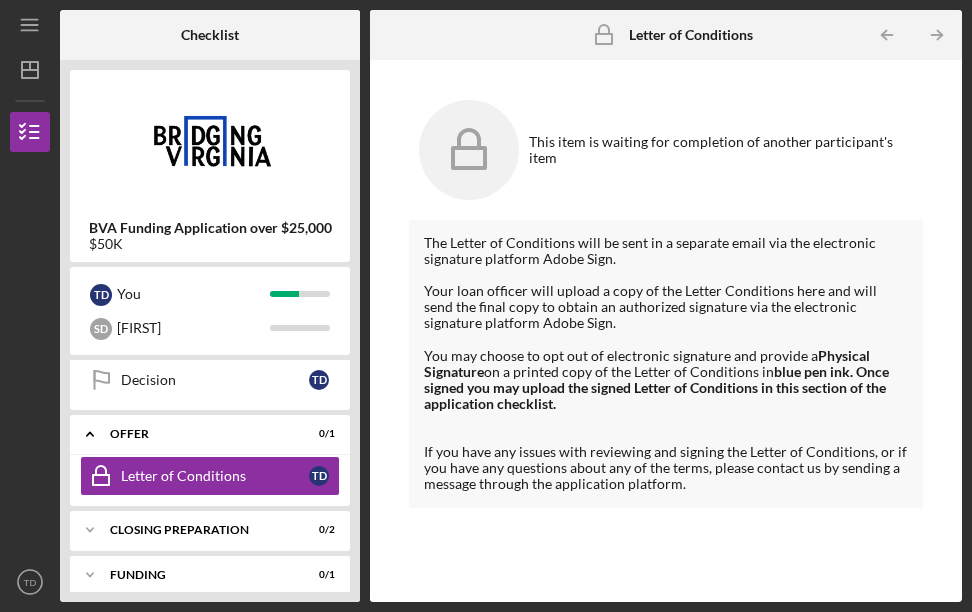 click on "Icon/Table Pagination Arrow" 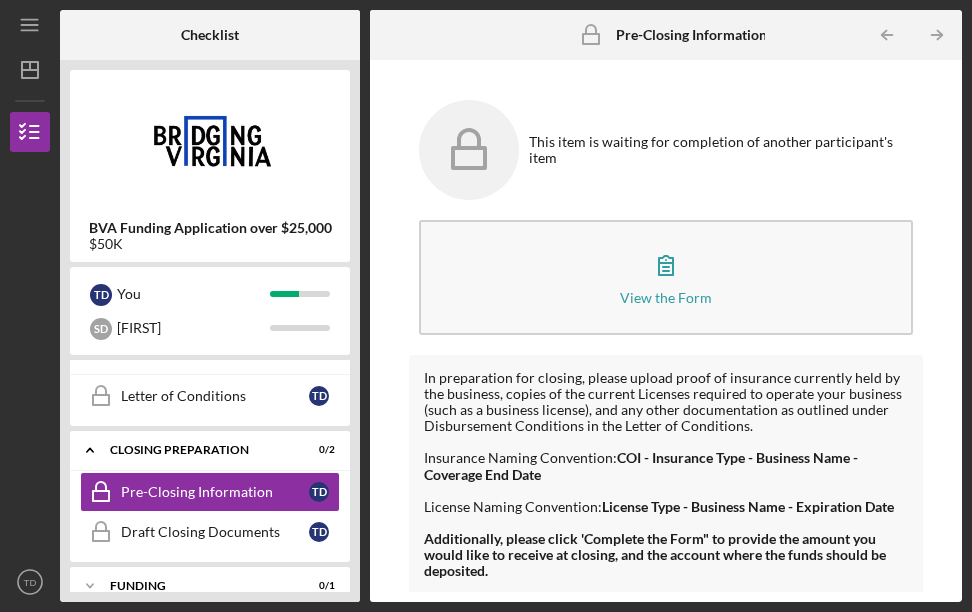 scroll, scrollTop: 1361, scrollLeft: 0, axis: vertical 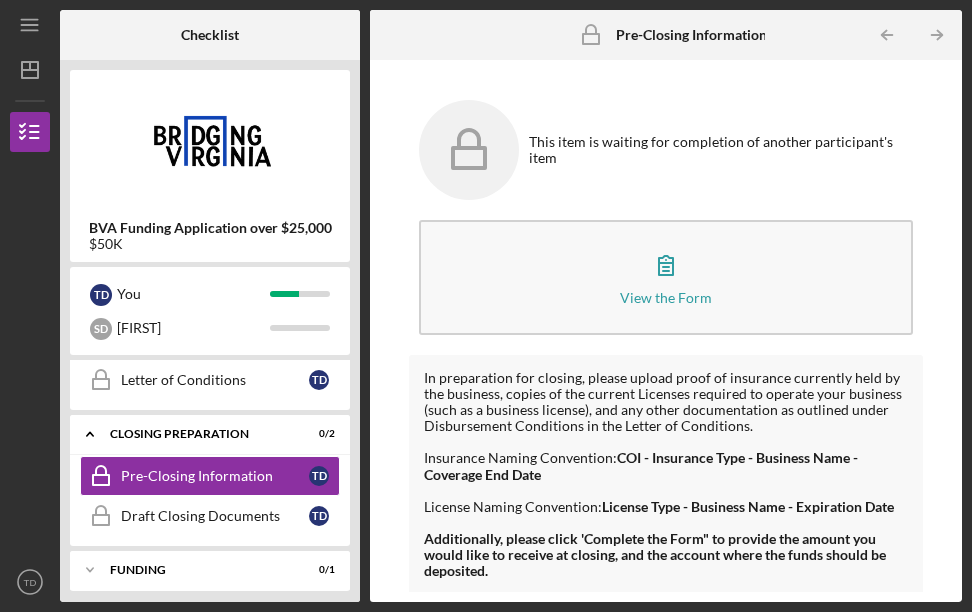 click on "Icon/Table Pagination Arrow" 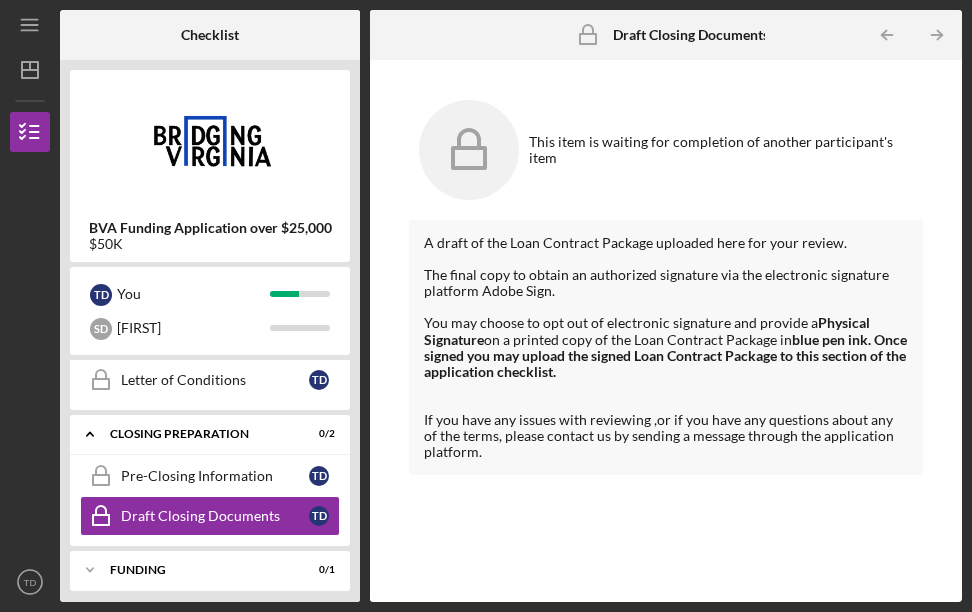 click on "Icon/Table Pagination Arrow" 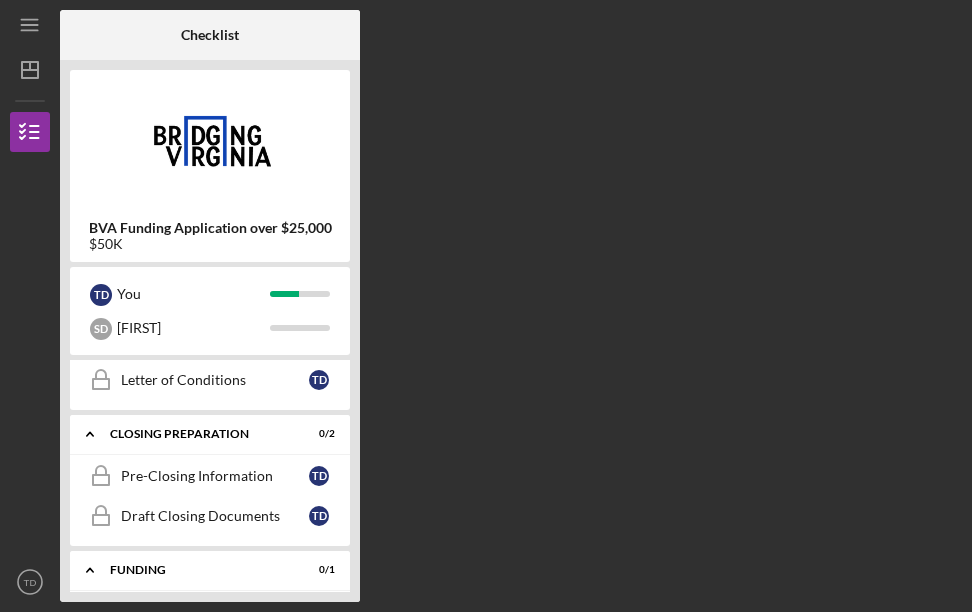 scroll, scrollTop: 1466, scrollLeft: 0, axis: vertical 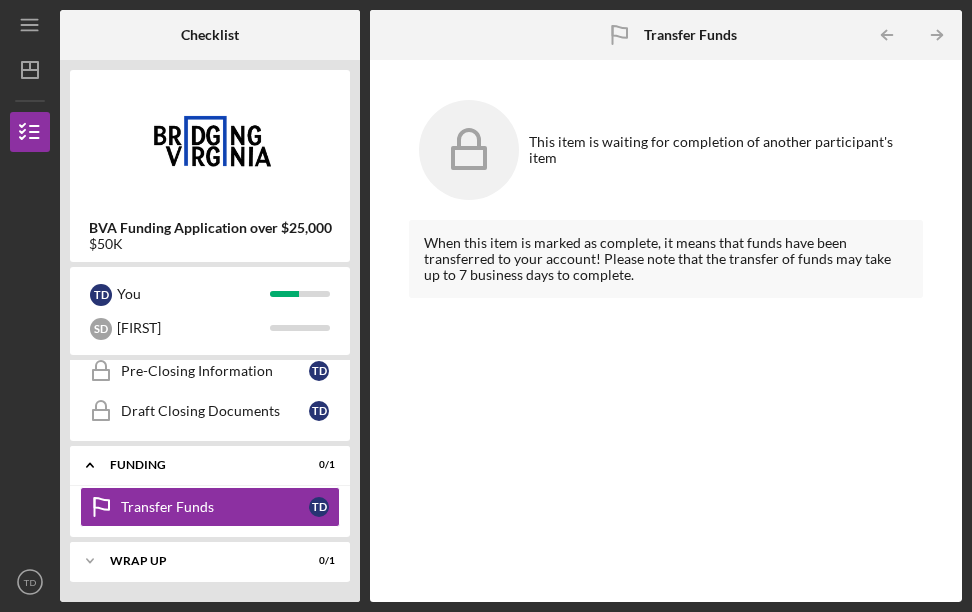 click on "Icon/Table Pagination Arrow" 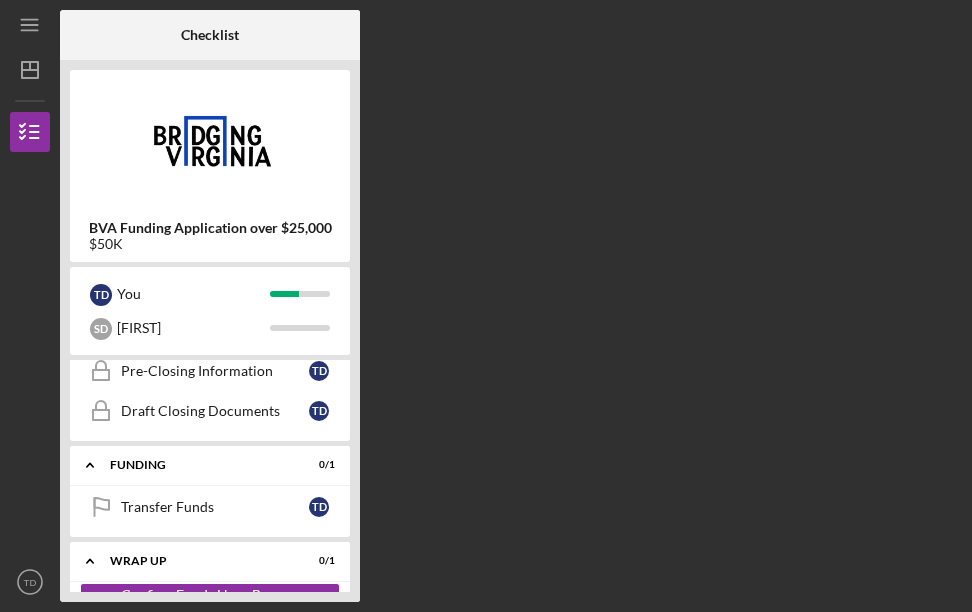 scroll, scrollTop: 1517, scrollLeft: 0, axis: vertical 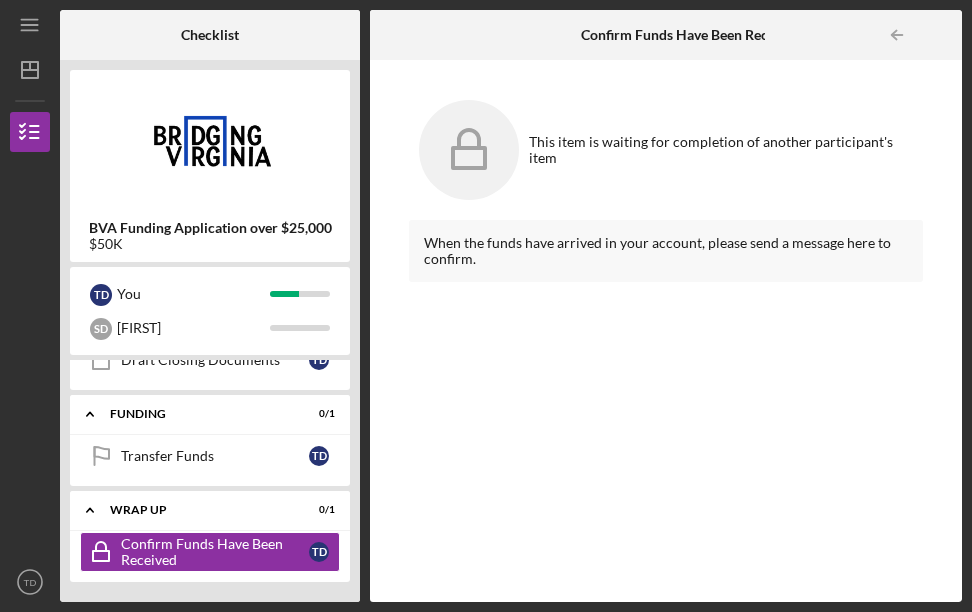 click at bounding box center (942, 35) 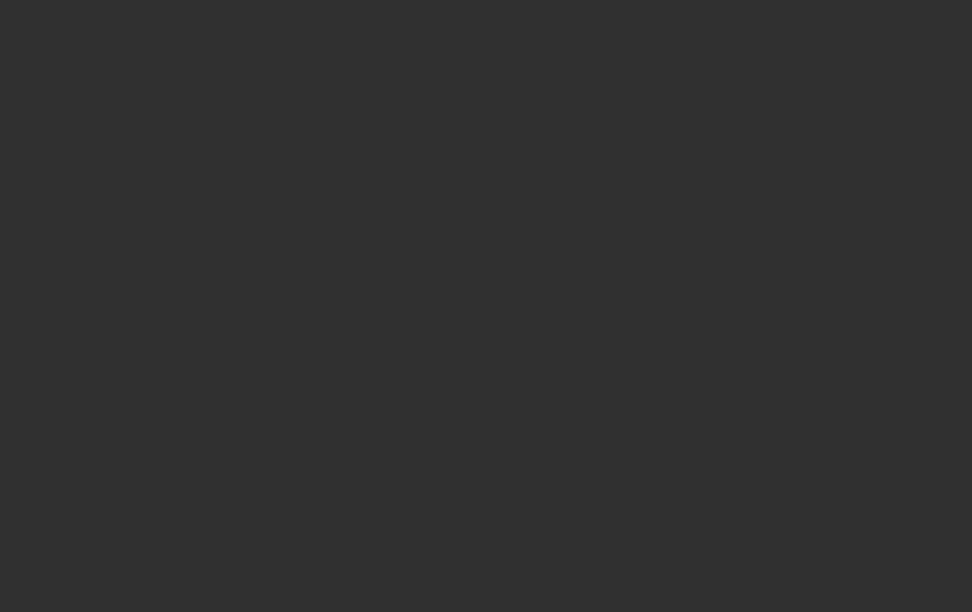 scroll, scrollTop: 0, scrollLeft: 0, axis: both 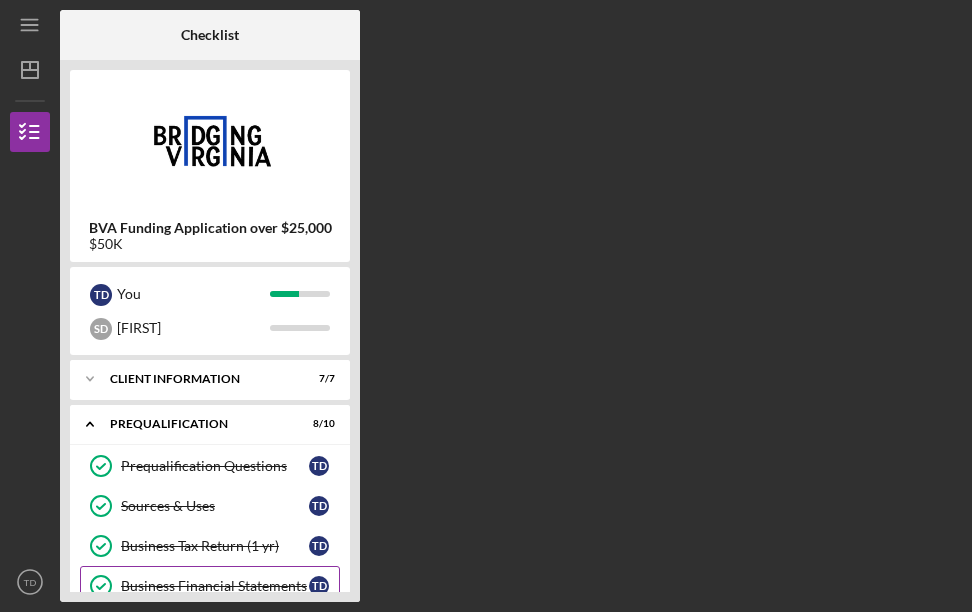 click on "Business Financial Statements Business Financial Statements T D" at bounding box center [210, 586] 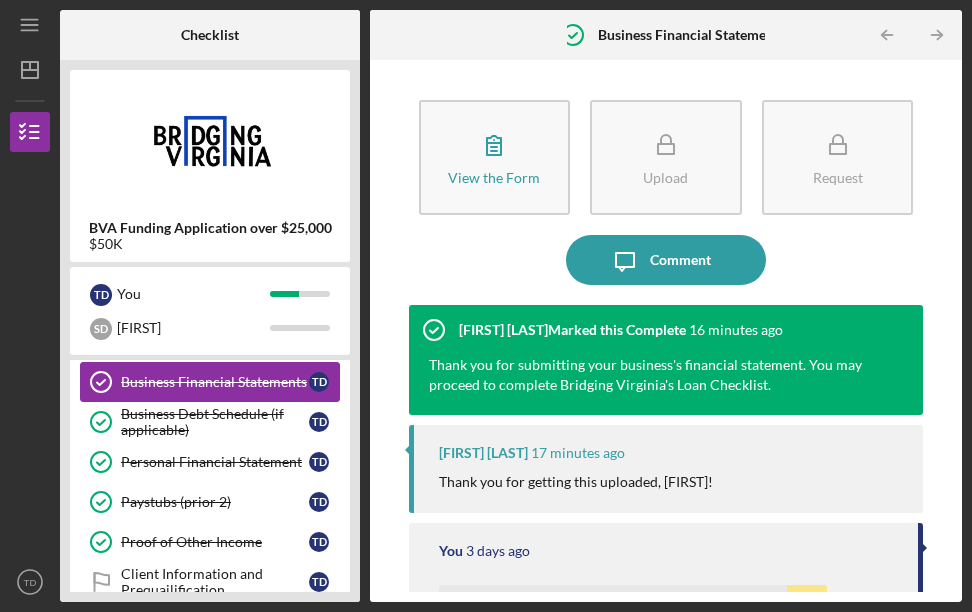 scroll, scrollTop: 200, scrollLeft: 0, axis: vertical 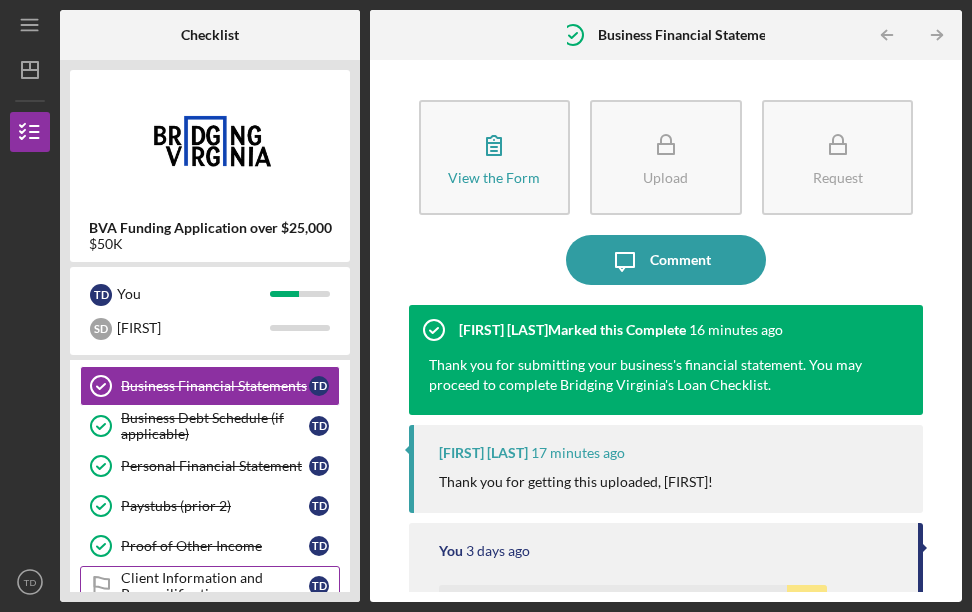 click on "Client Information and Prequailification" at bounding box center (215, 586) 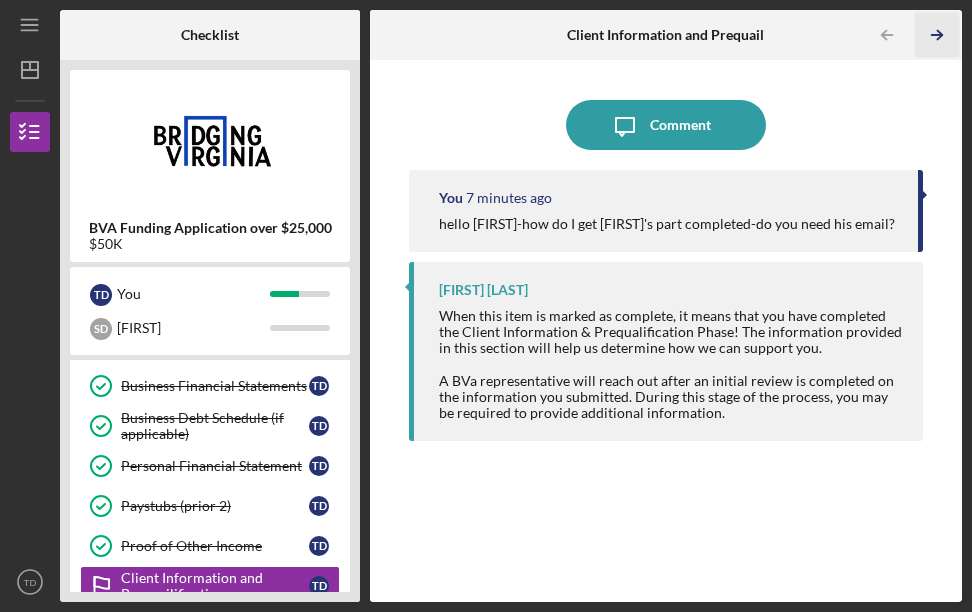 click 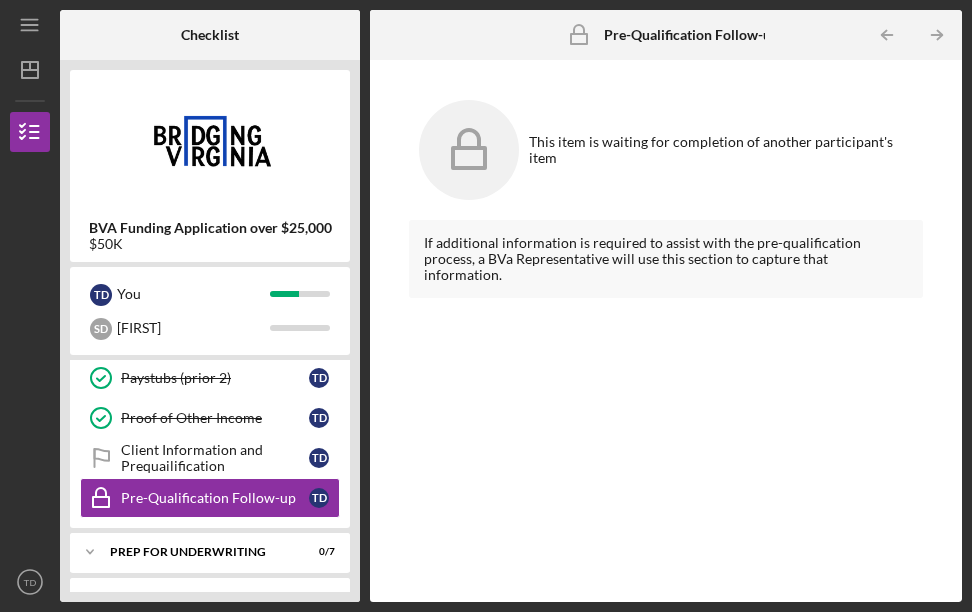 scroll, scrollTop: 350, scrollLeft: 0, axis: vertical 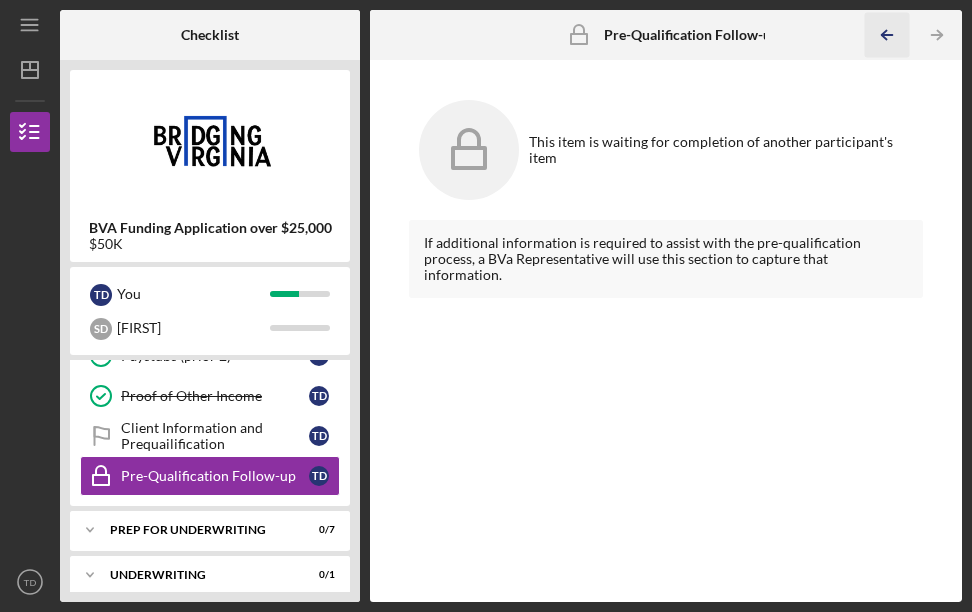 click on "Icon/Table Pagination Arrow" 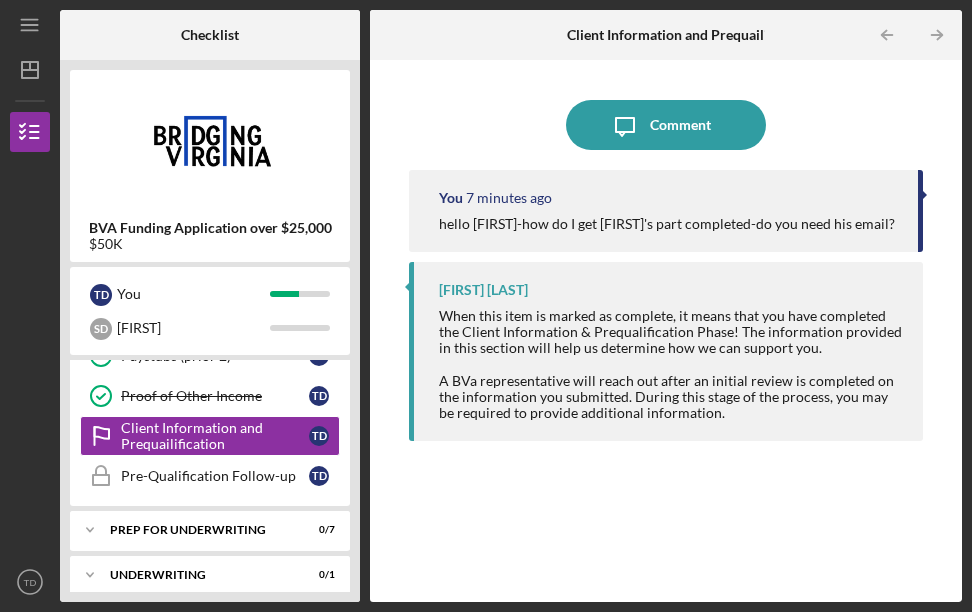 drag, startPoint x: 920, startPoint y: 198, endPoint x: 922, endPoint y: 280, distance: 82.02438 